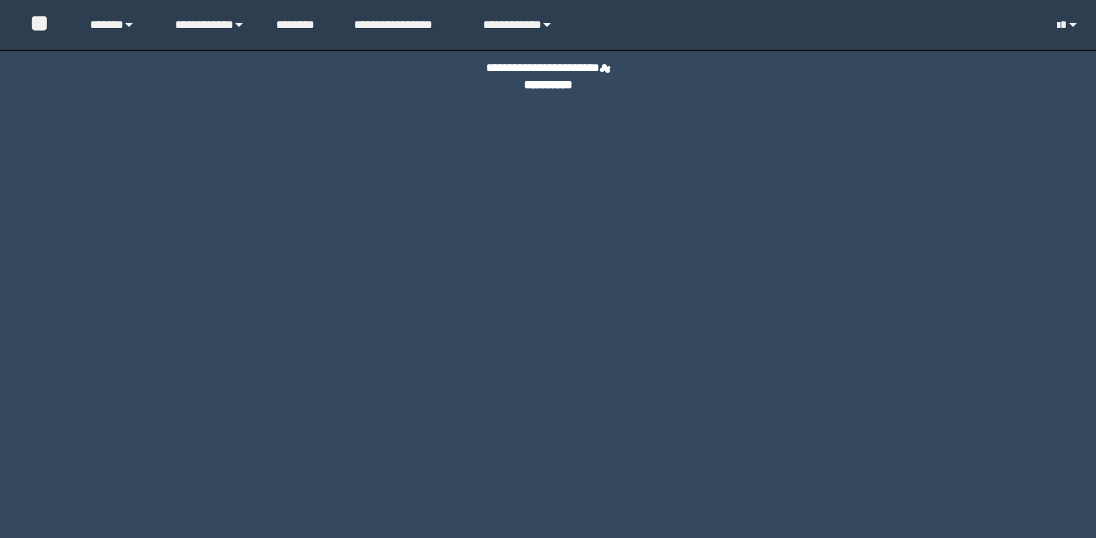 scroll, scrollTop: 0, scrollLeft: 0, axis: both 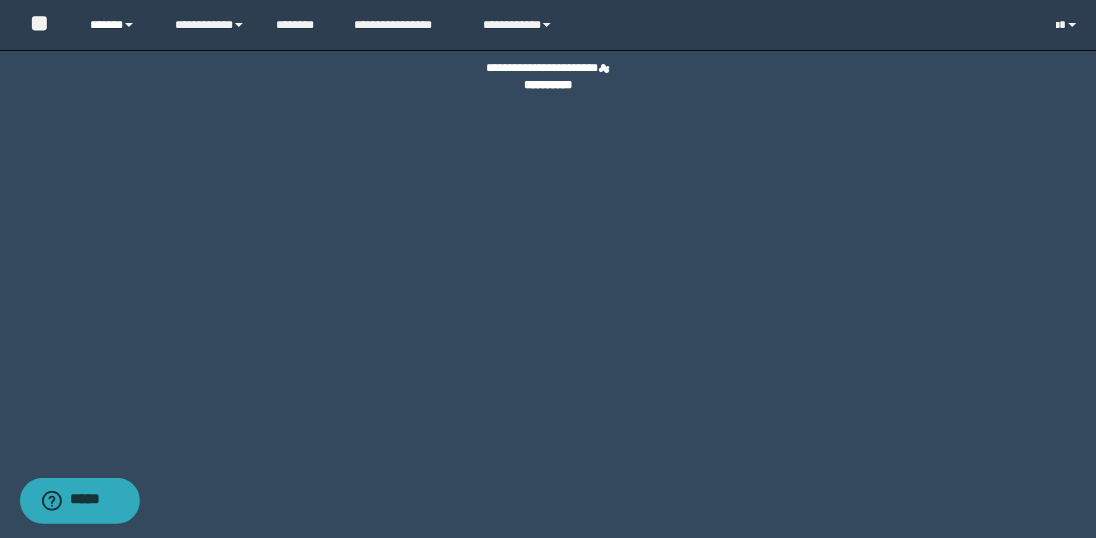 click on "******" at bounding box center [117, 25] 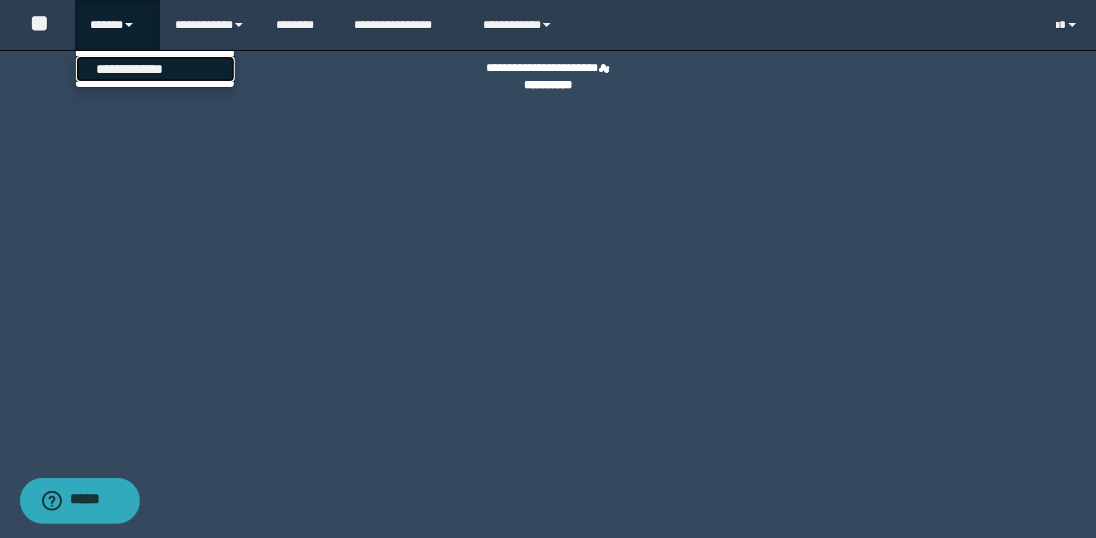 click on "**********" at bounding box center [155, 69] 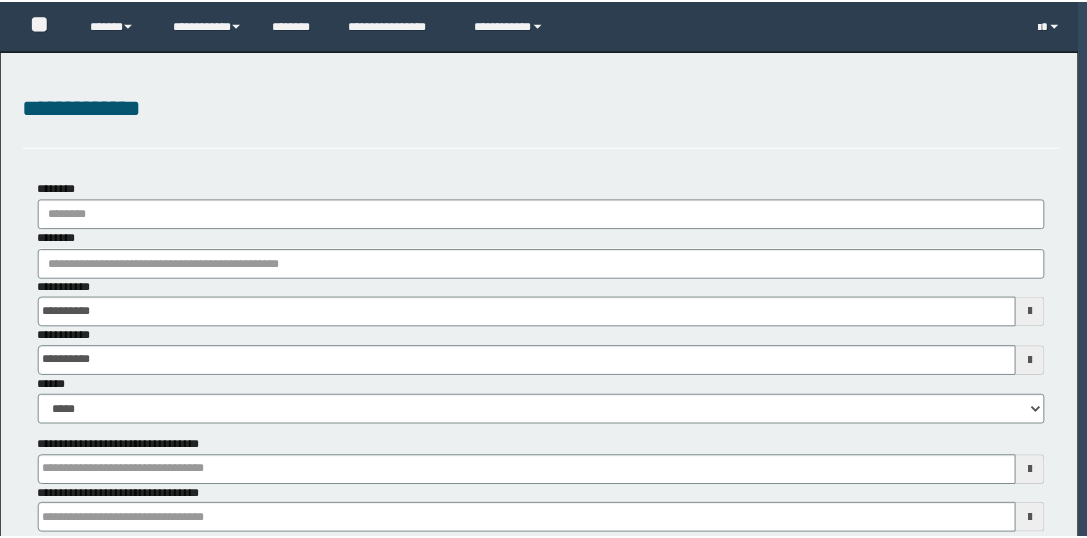 scroll, scrollTop: 0, scrollLeft: 0, axis: both 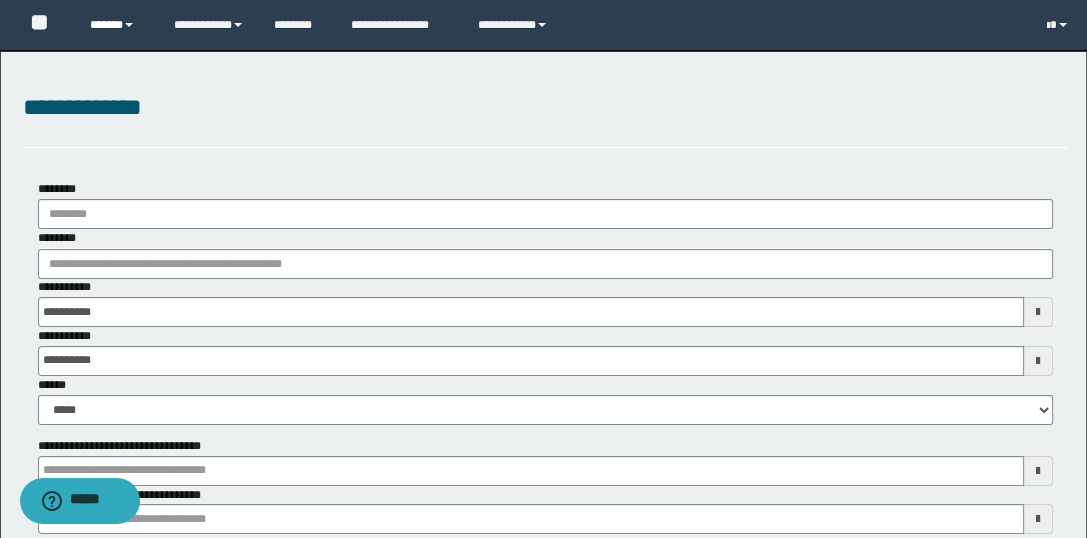 click on "******" at bounding box center [117, 25] 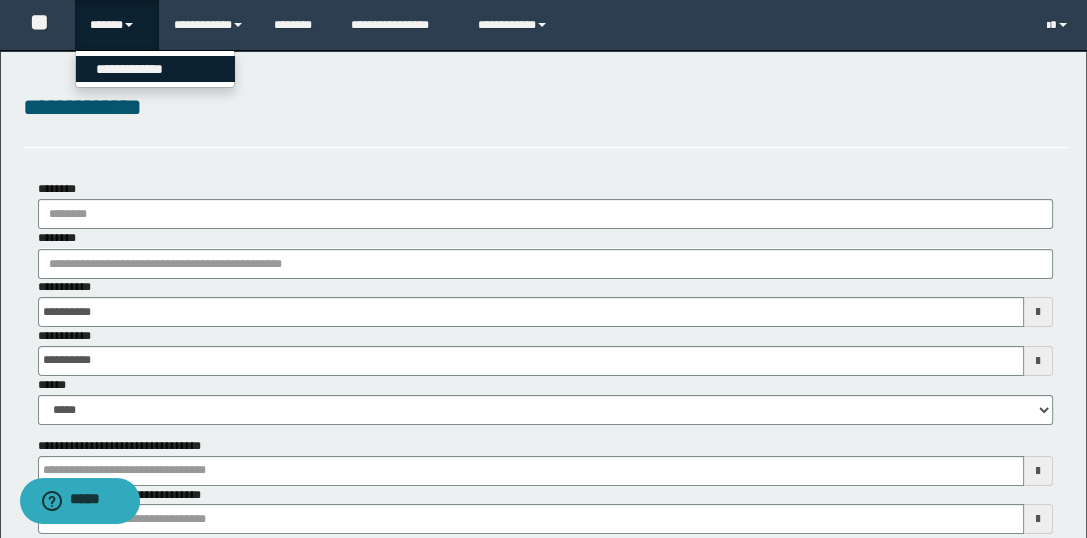 click on "**********" at bounding box center (155, 69) 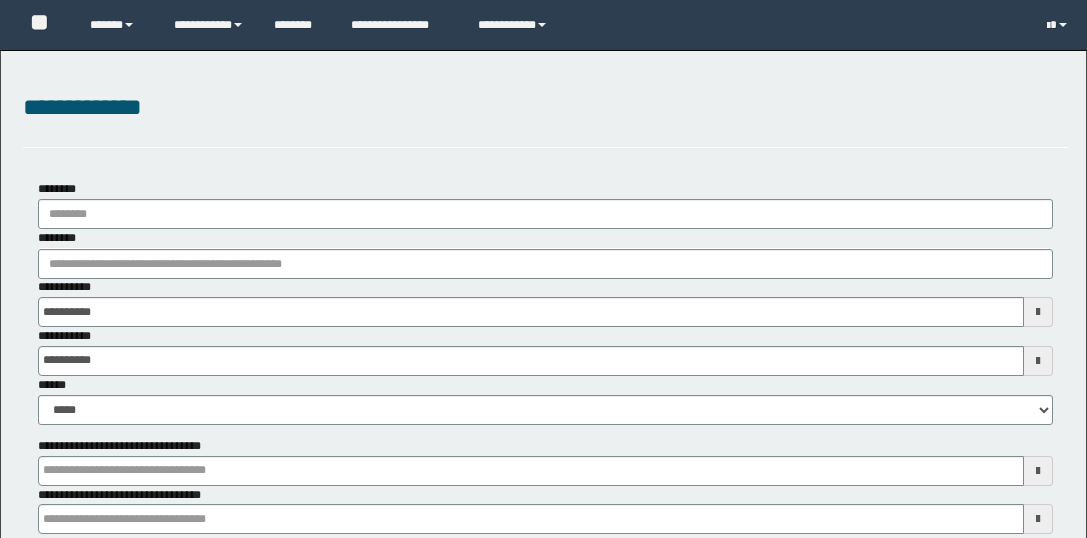 scroll, scrollTop: 0, scrollLeft: 0, axis: both 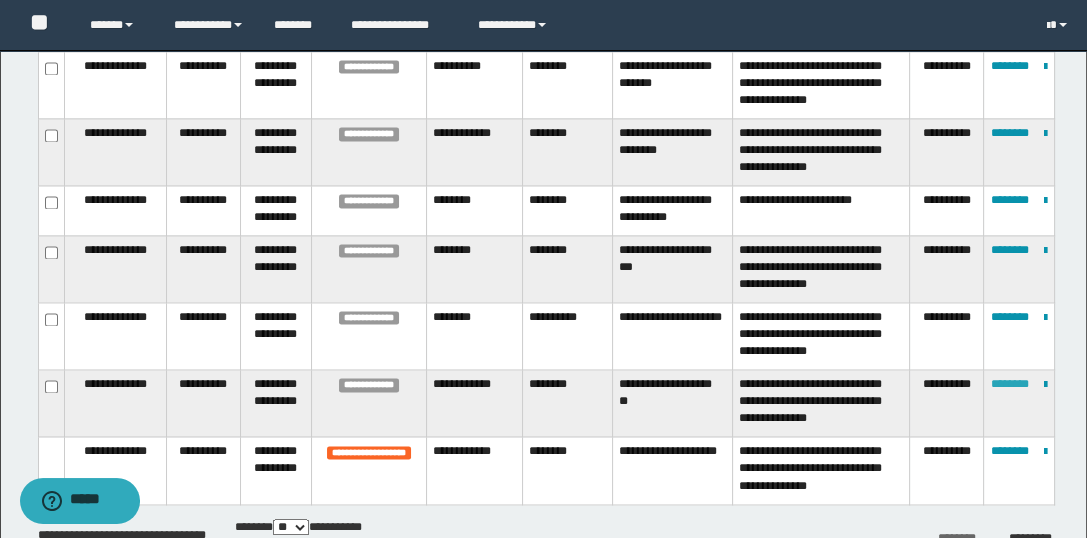 click on "********" at bounding box center (1010, 384) 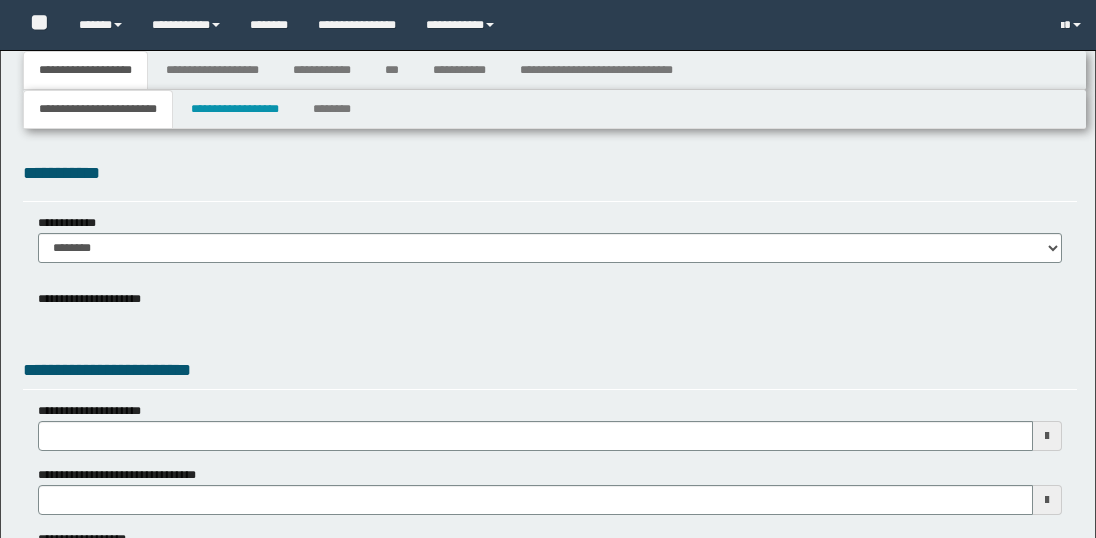 type 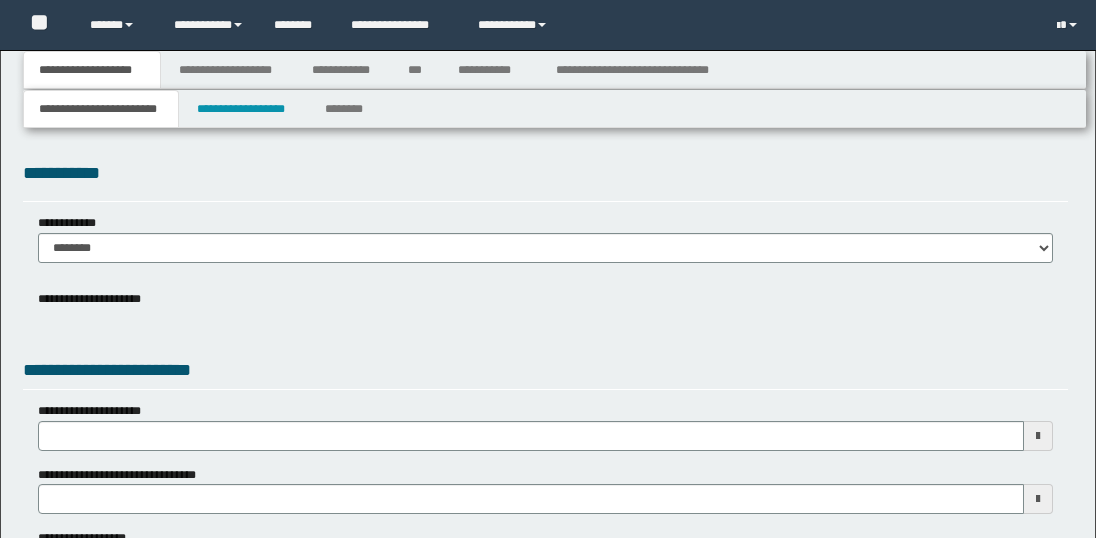 scroll, scrollTop: 0, scrollLeft: 0, axis: both 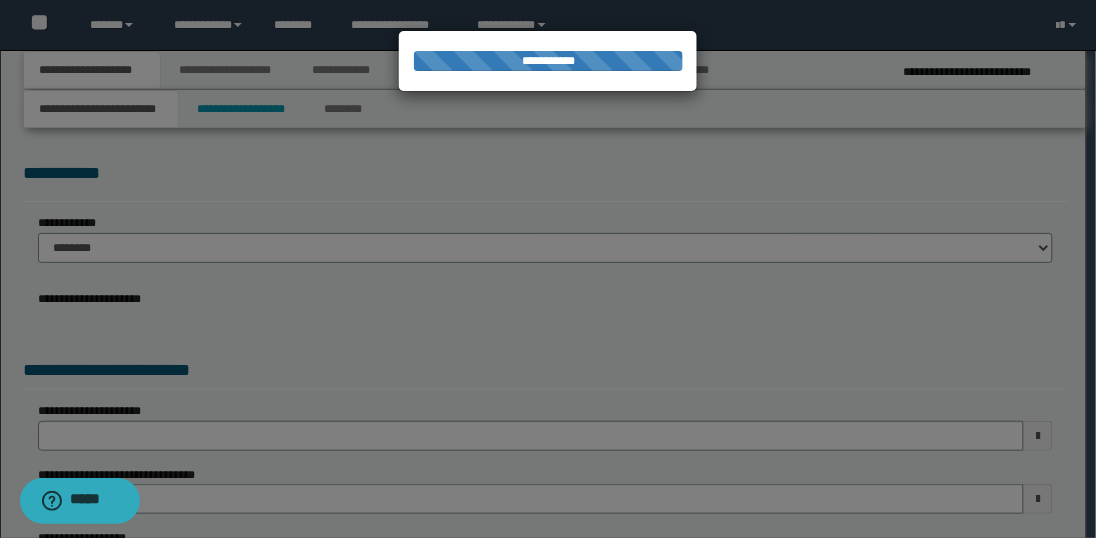 type on "**********" 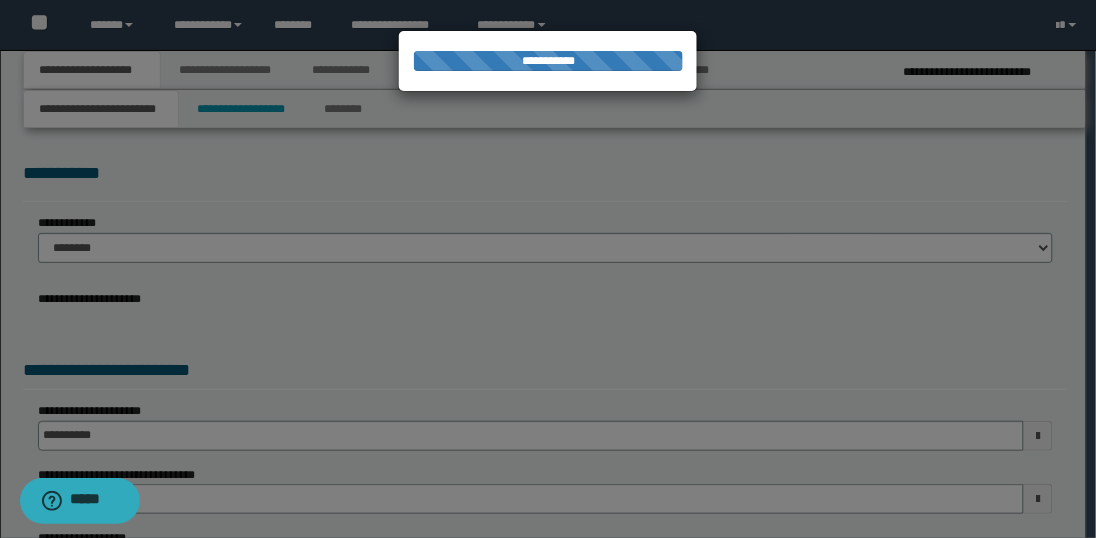 select on "*" 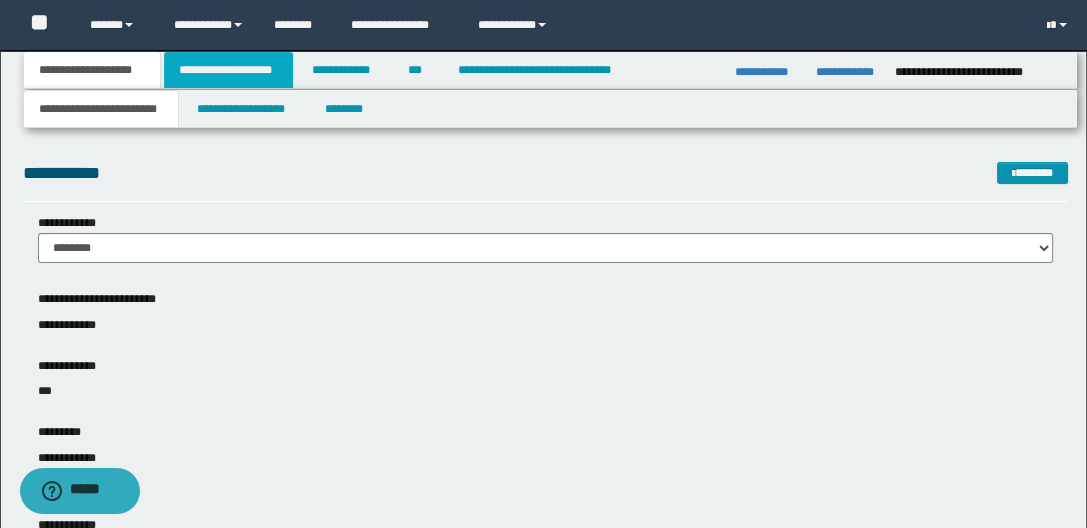 click on "**********" at bounding box center [228, 70] 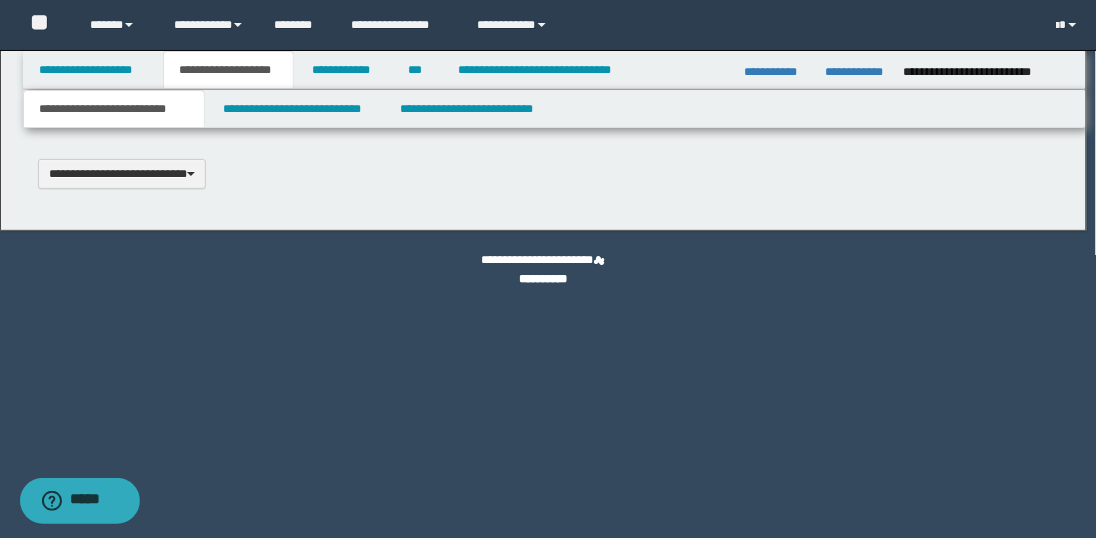 scroll, scrollTop: 0, scrollLeft: 0, axis: both 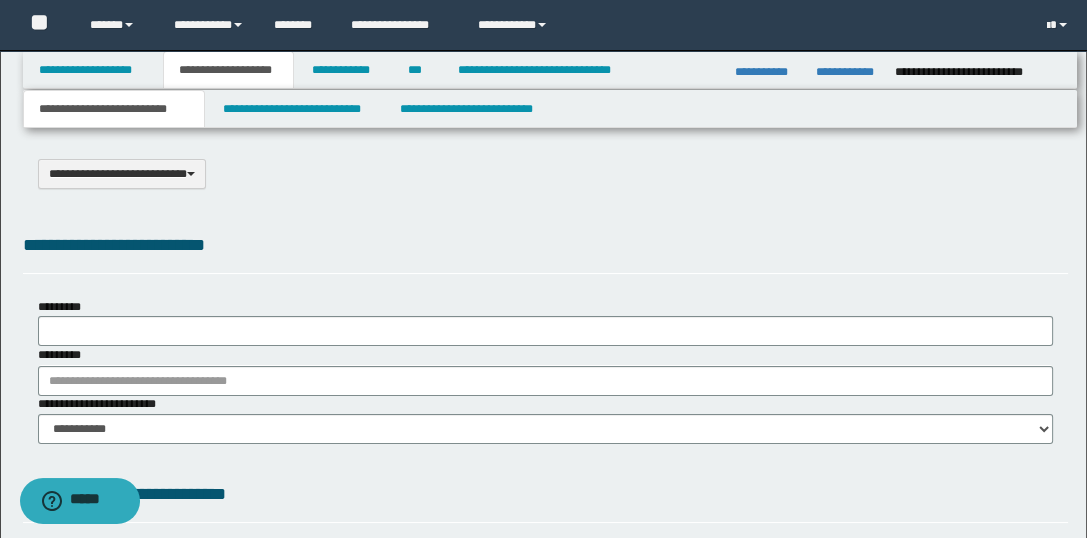 type on "**********" 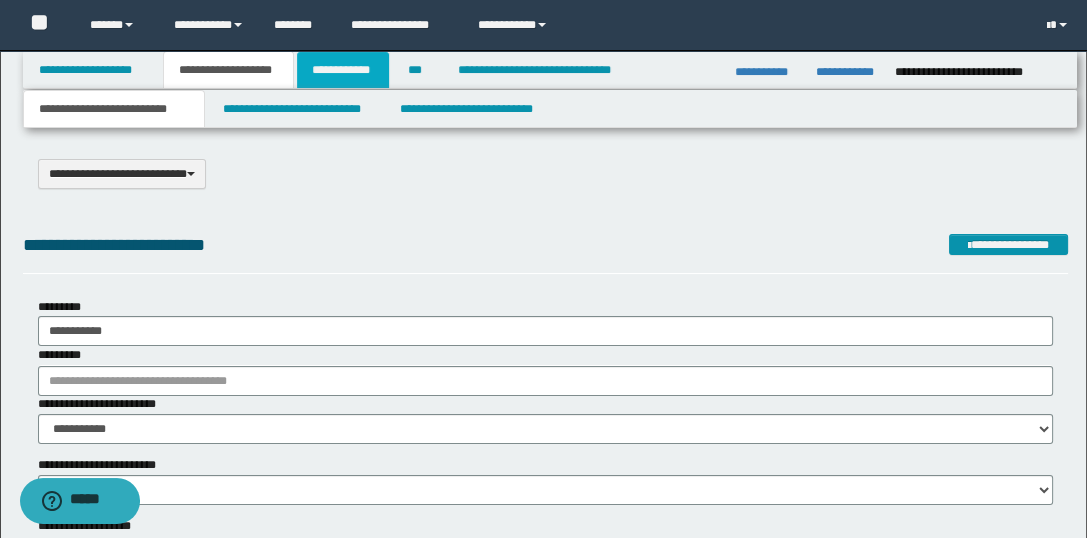 click on "**********" at bounding box center [343, 70] 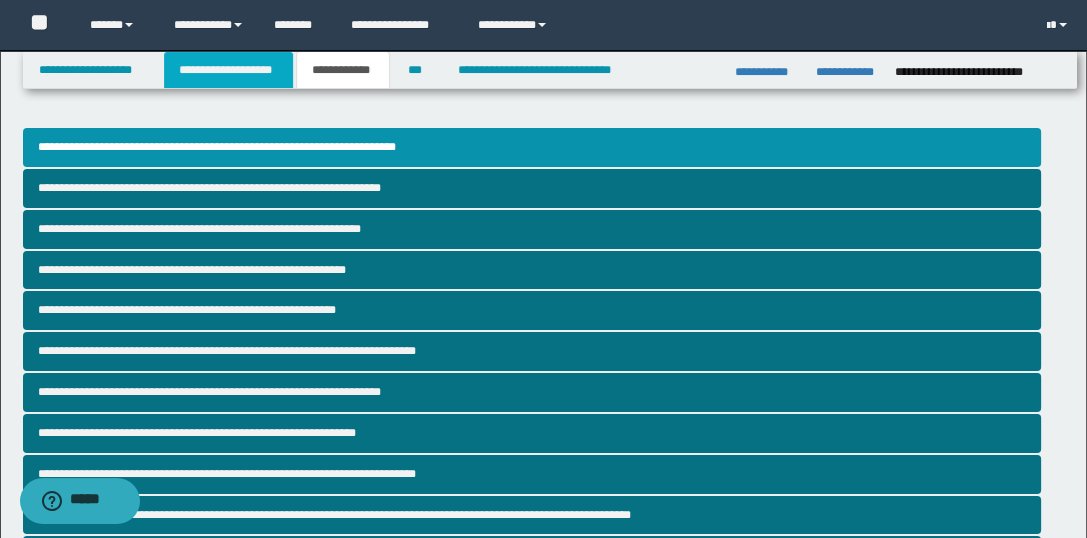 click on "**********" at bounding box center (228, 70) 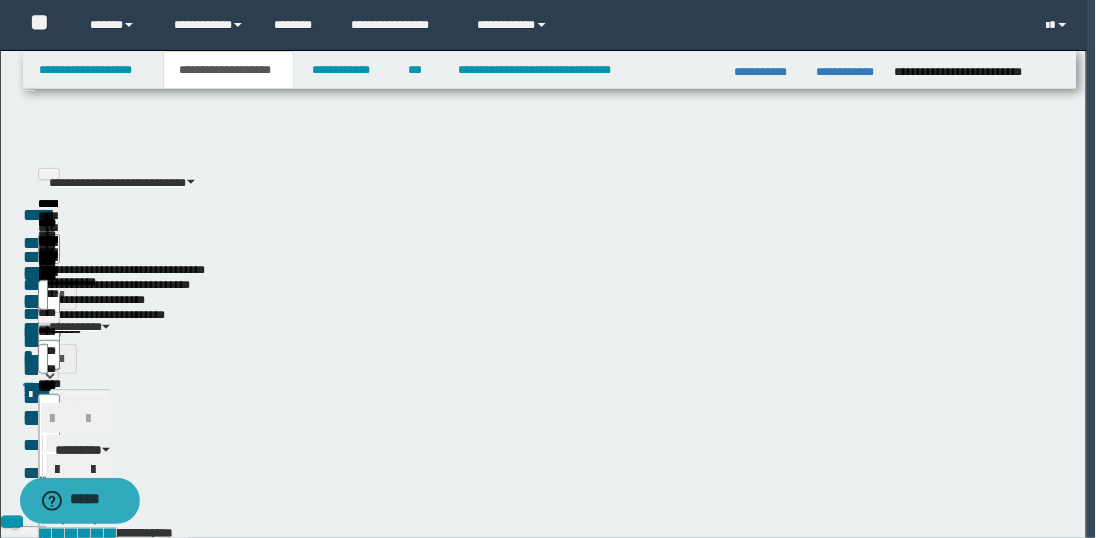 type 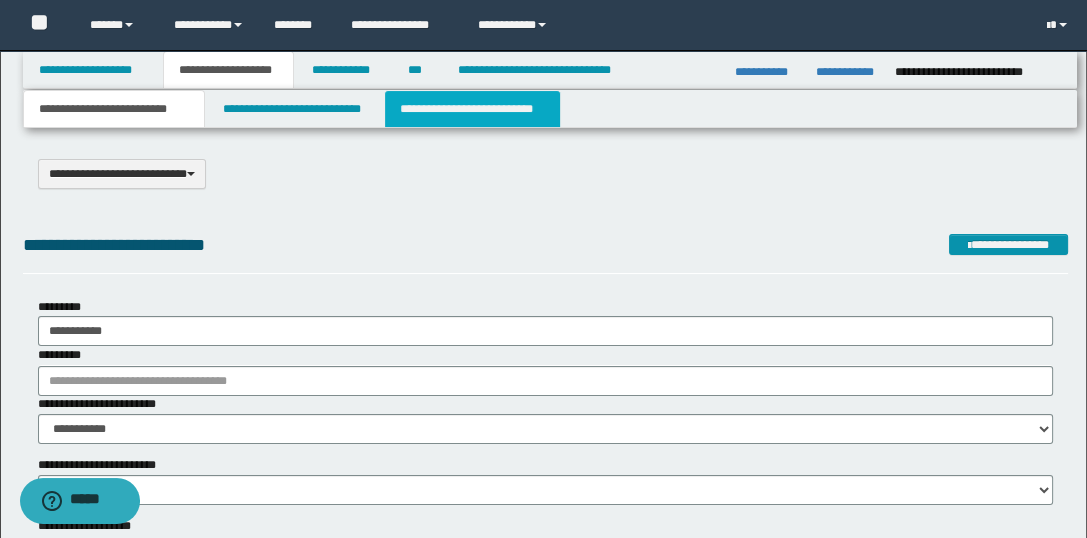 click on "**********" at bounding box center (472, 109) 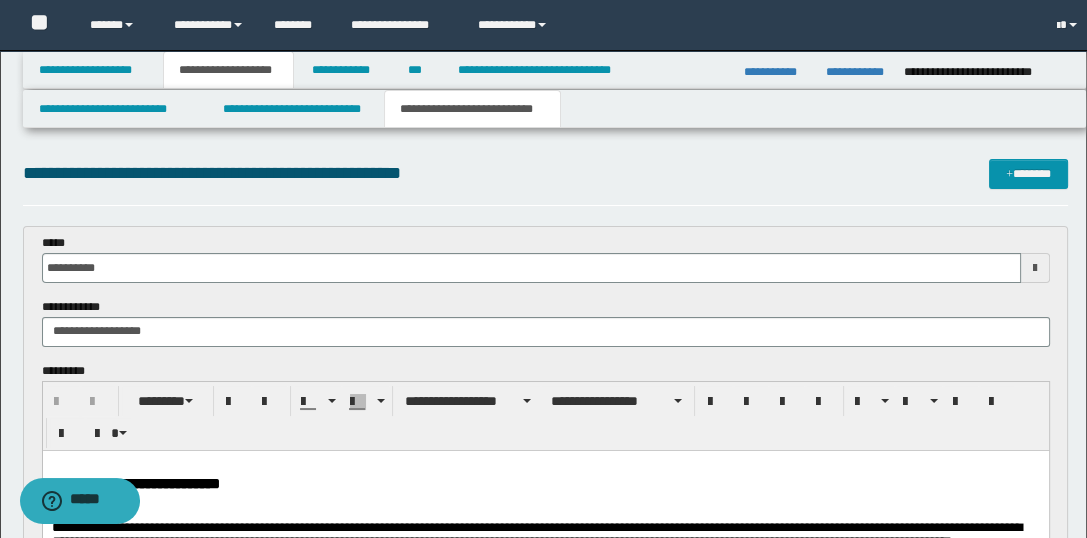 scroll, scrollTop: 0, scrollLeft: 0, axis: both 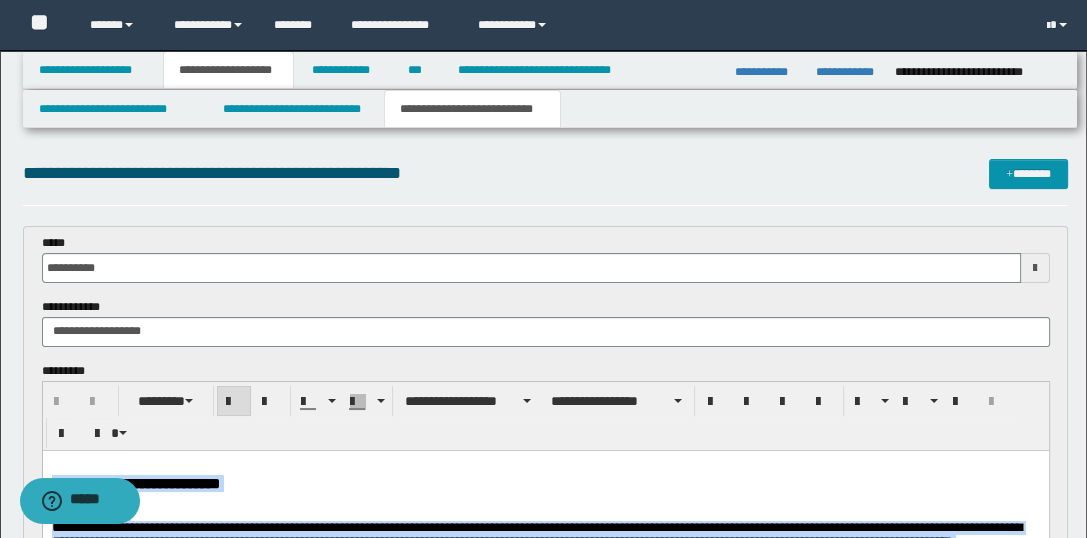 drag, startPoint x: 573, startPoint y: 1784, endPoint x: 34, endPoint y: 189, distance: 1683.611 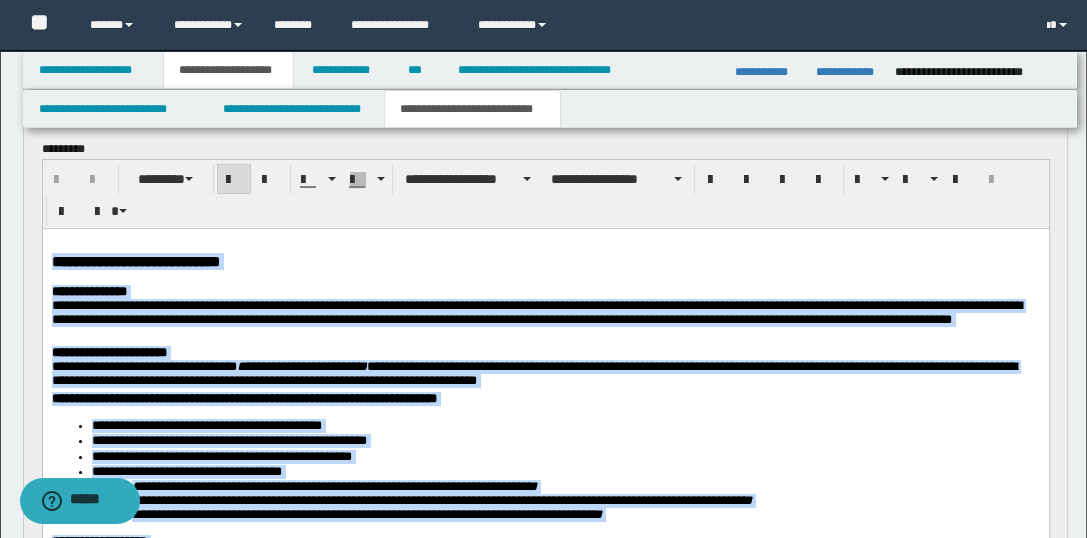 scroll, scrollTop: 210, scrollLeft: 0, axis: vertical 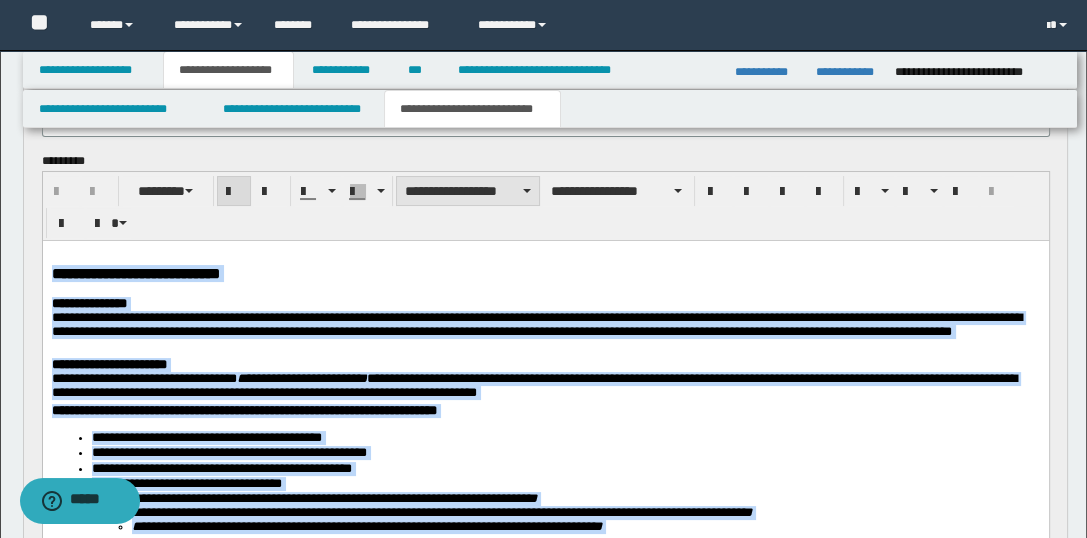 click on "**********" at bounding box center (468, 191) 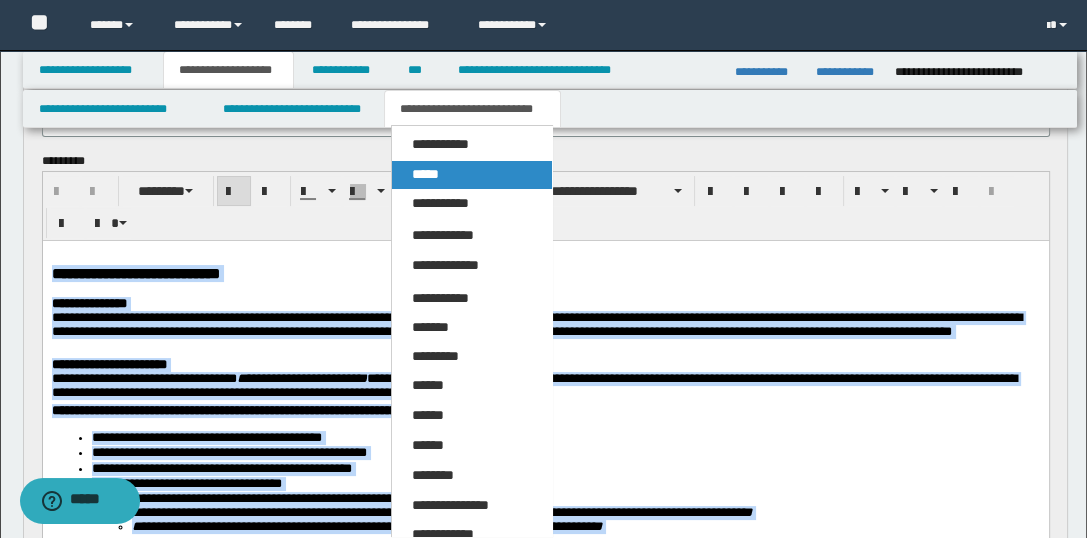 click on "*****" at bounding box center (472, 175) 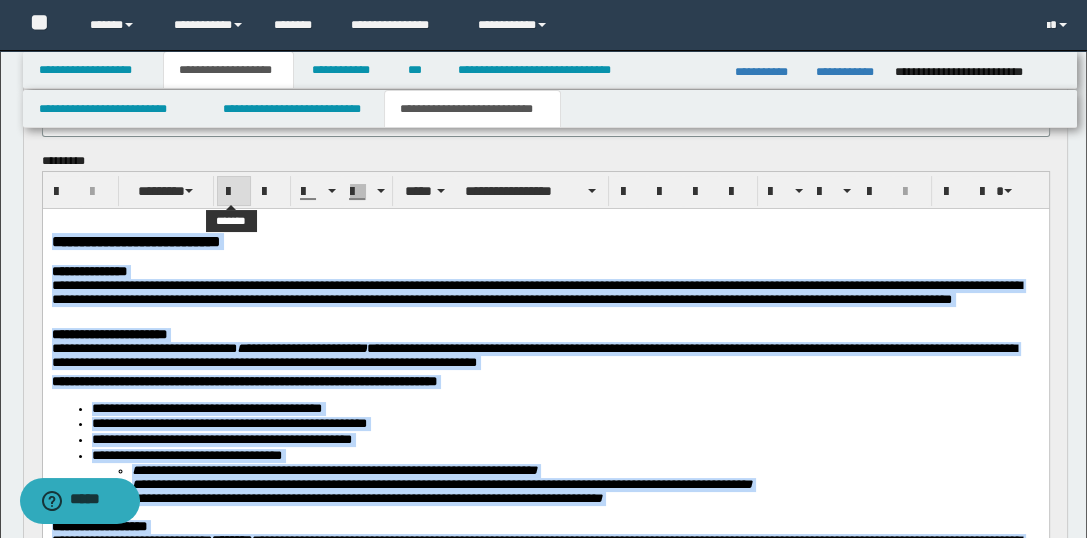 click at bounding box center (234, 192) 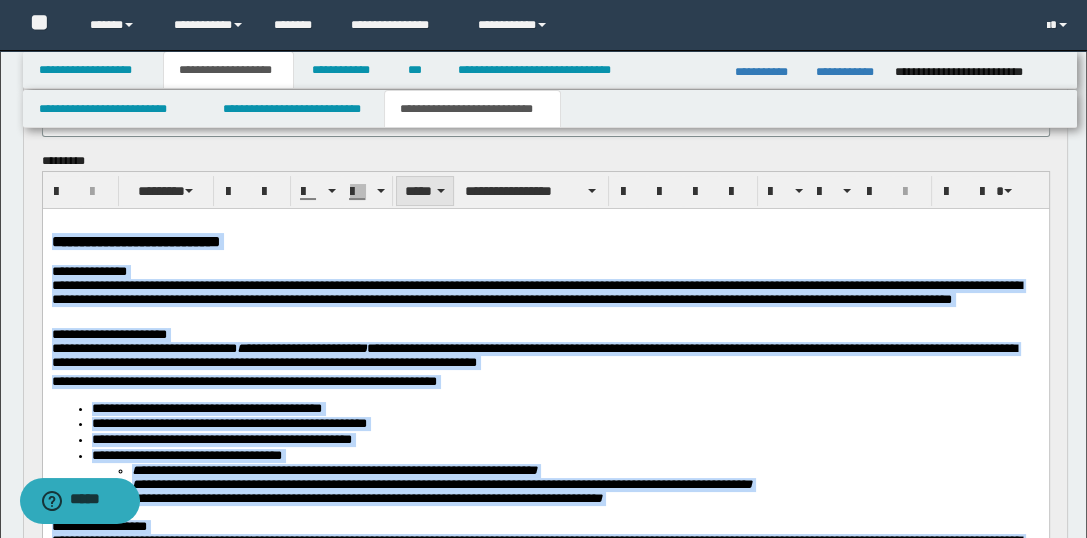 click on "*****" at bounding box center (425, 191) 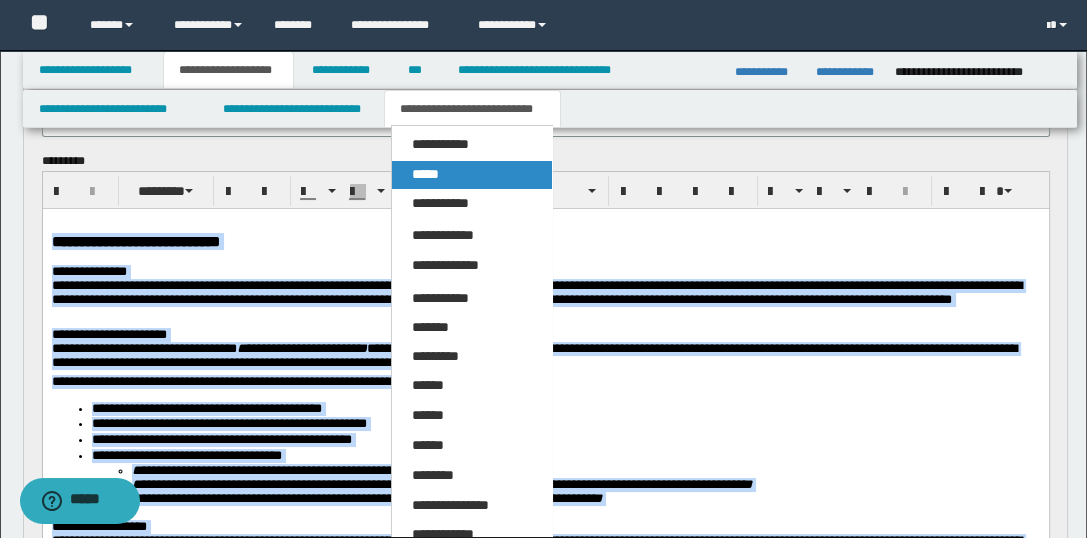 click on "*****" at bounding box center [425, 174] 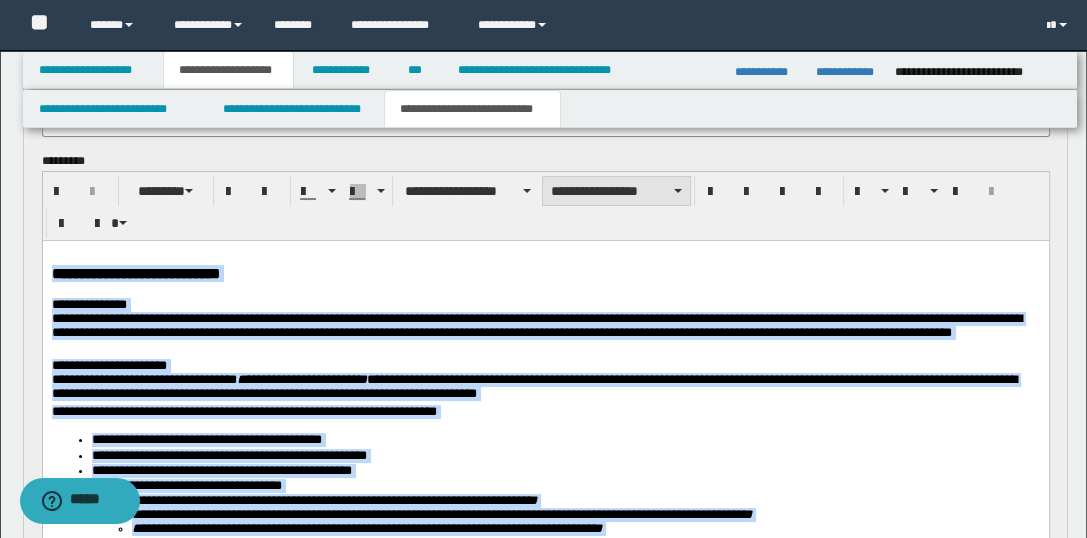 click on "**********" at bounding box center (616, 191) 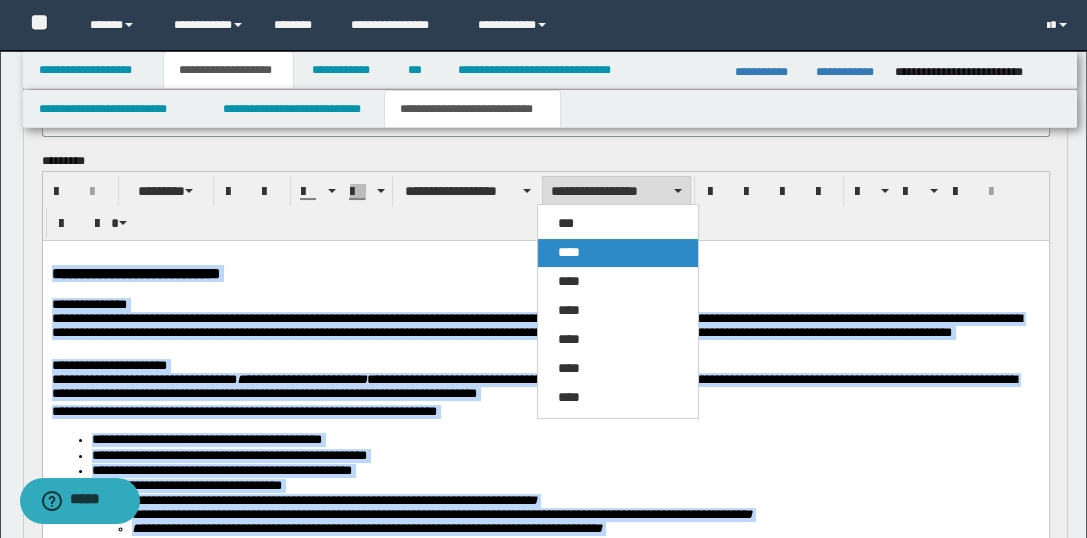 click on "****" at bounding box center (569, 252) 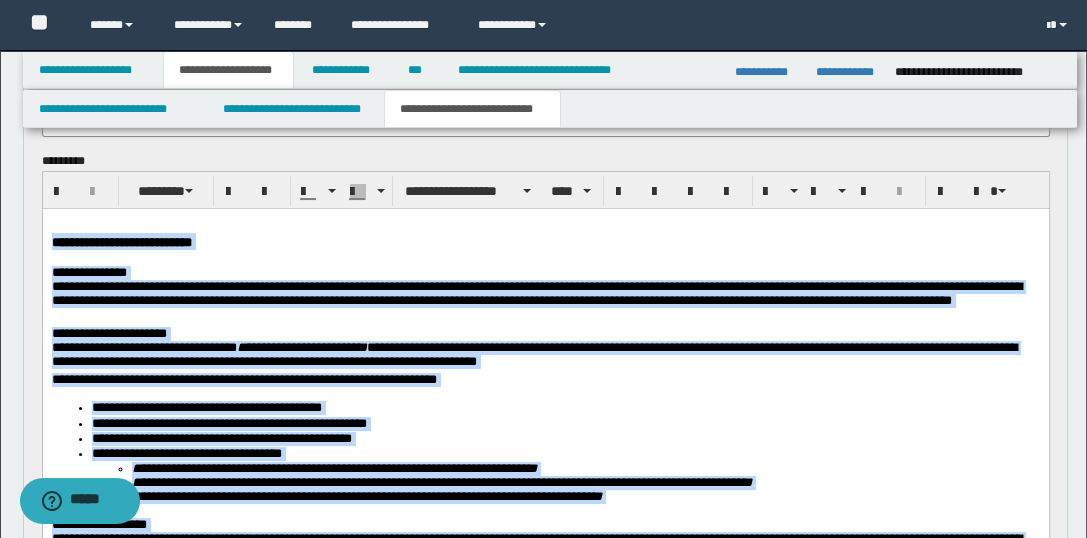 click on "**********" at bounding box center [545, 241] 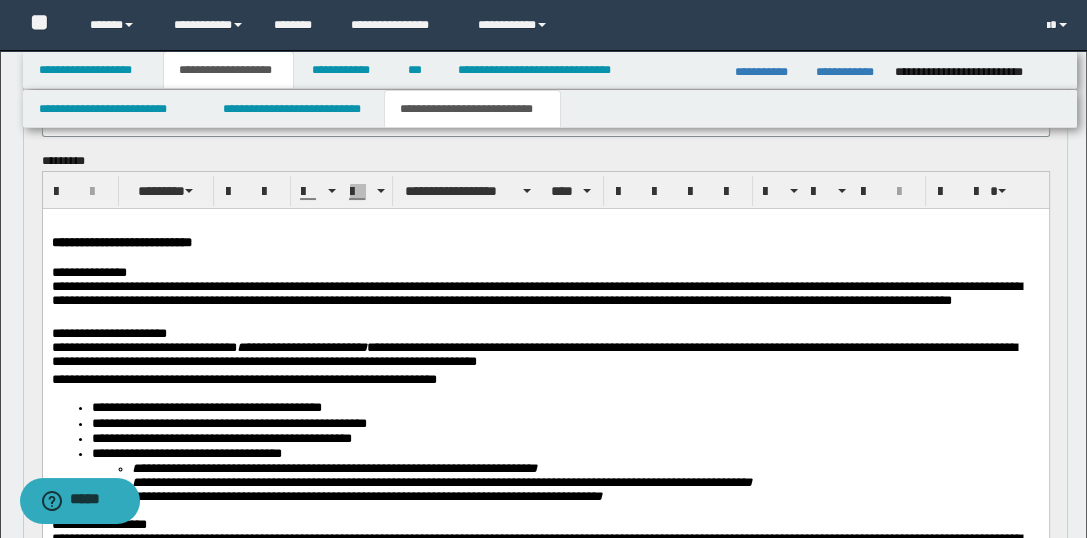 type 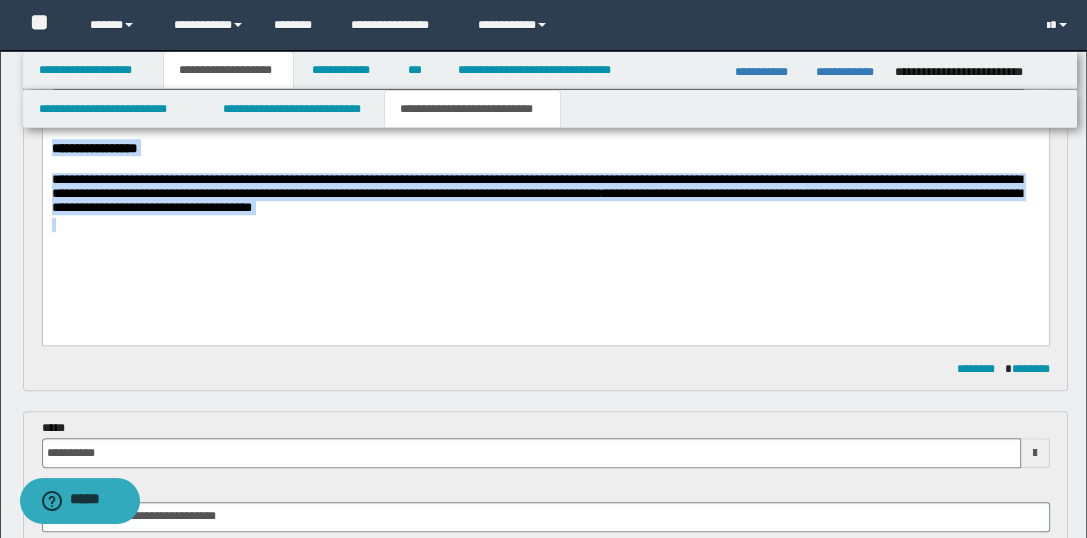 scroll, scrollTop: 1557, scrollLeft: 0, axis: vertical 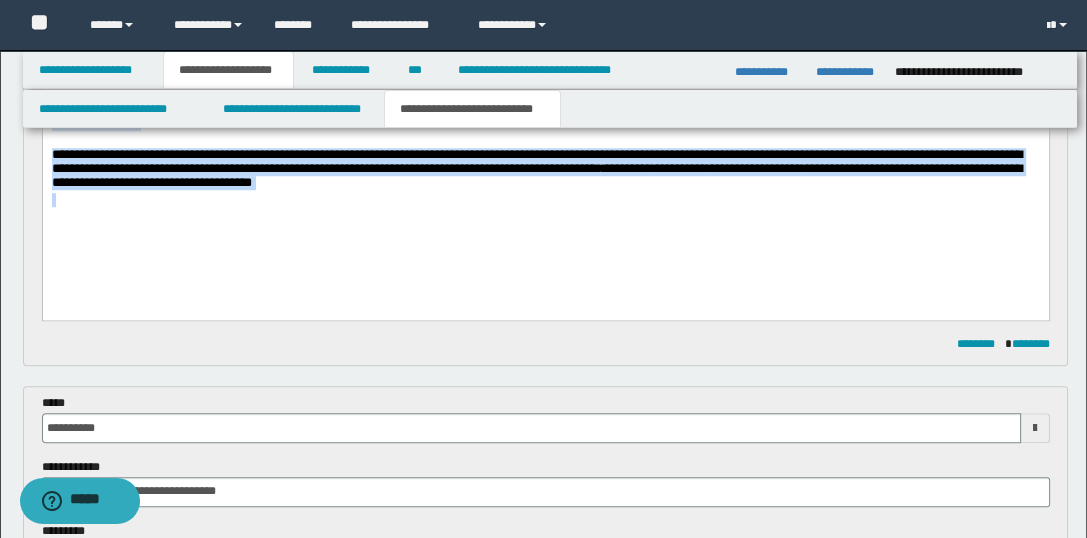 drag, startPoint x: 50, startPoint y: -1101, endPoint x: 379, endPoint y: 417, distance: 1553.2434 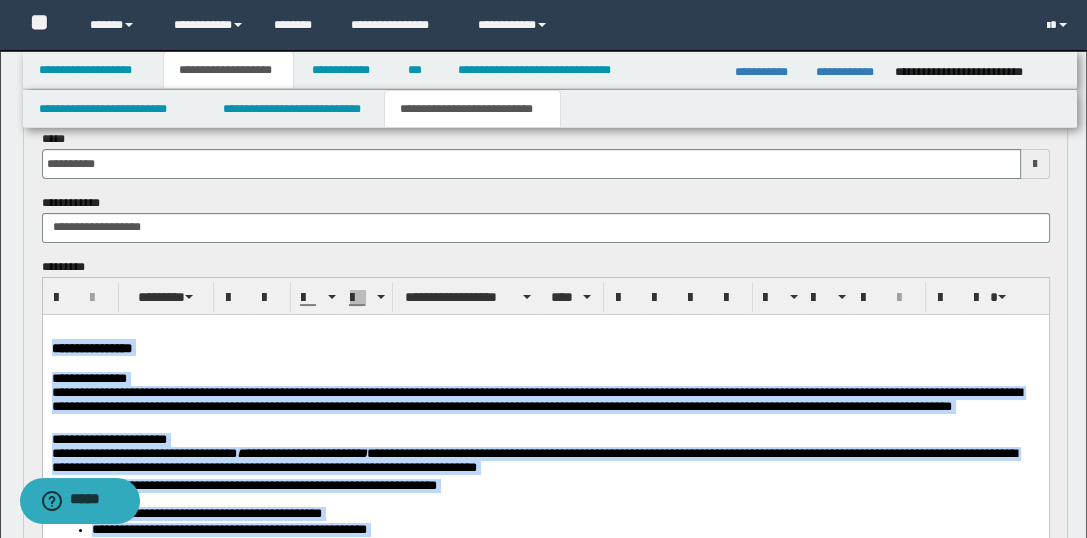 scroll, scrollTop: 129, scrollLeft: 0, axis: vertical 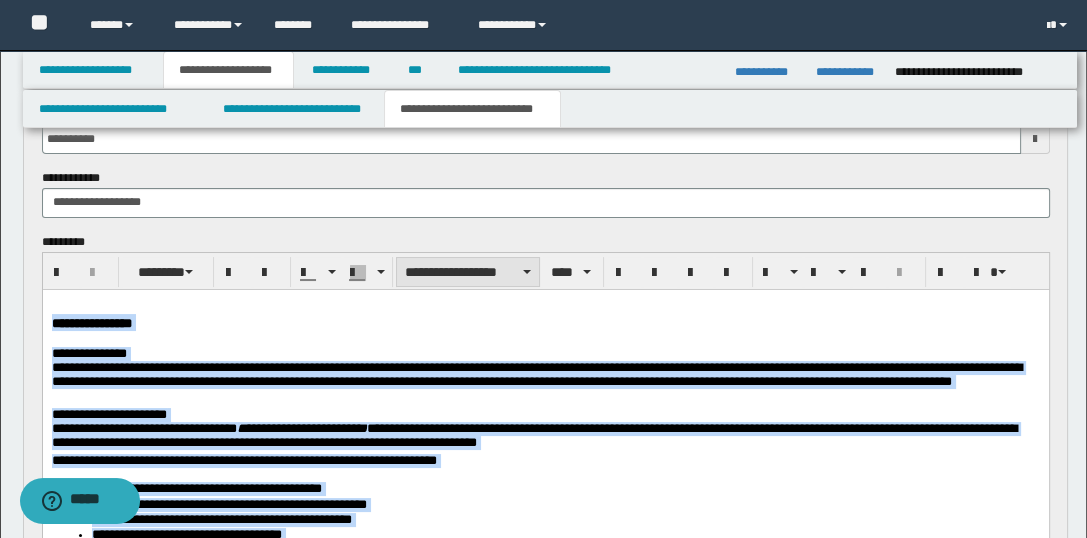 click on "**********" at bounding box center [468, 272] 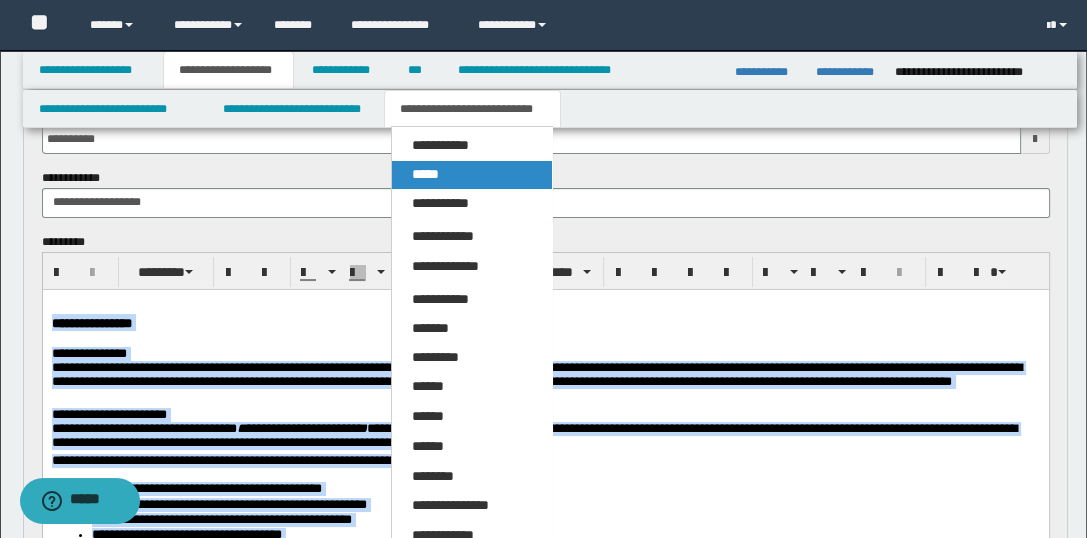 click on "*****" at bounding box center [472, 175] 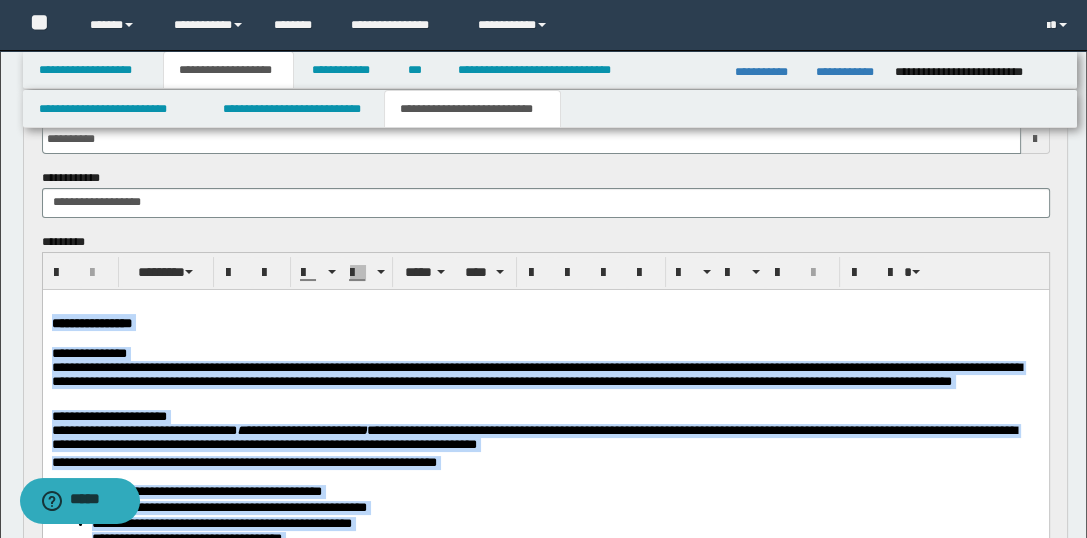 click on "**********" at bounding box center (545, 322) 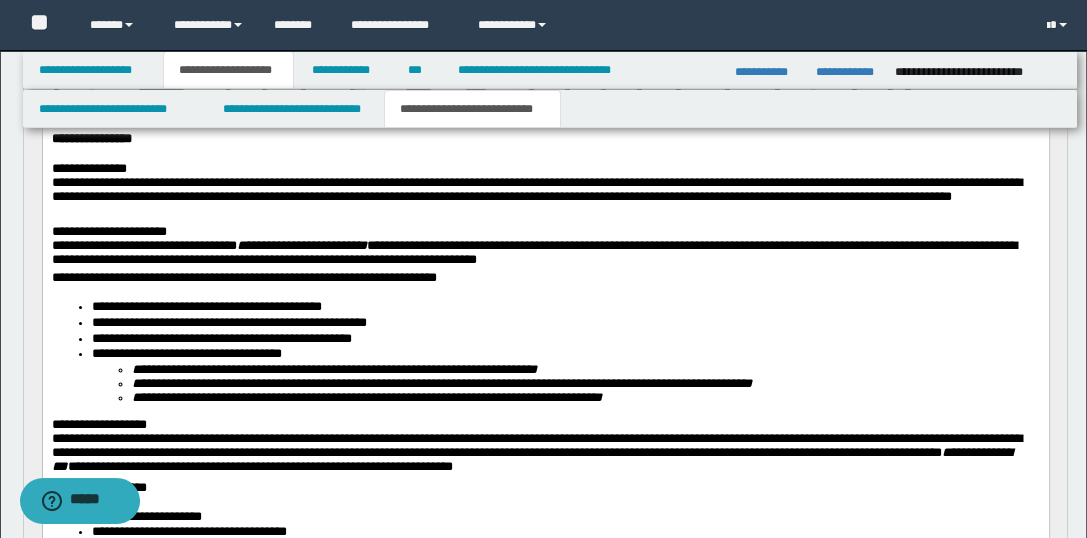 scroll, scrollTop: 321, scrollLeft: 0, axis: vertical 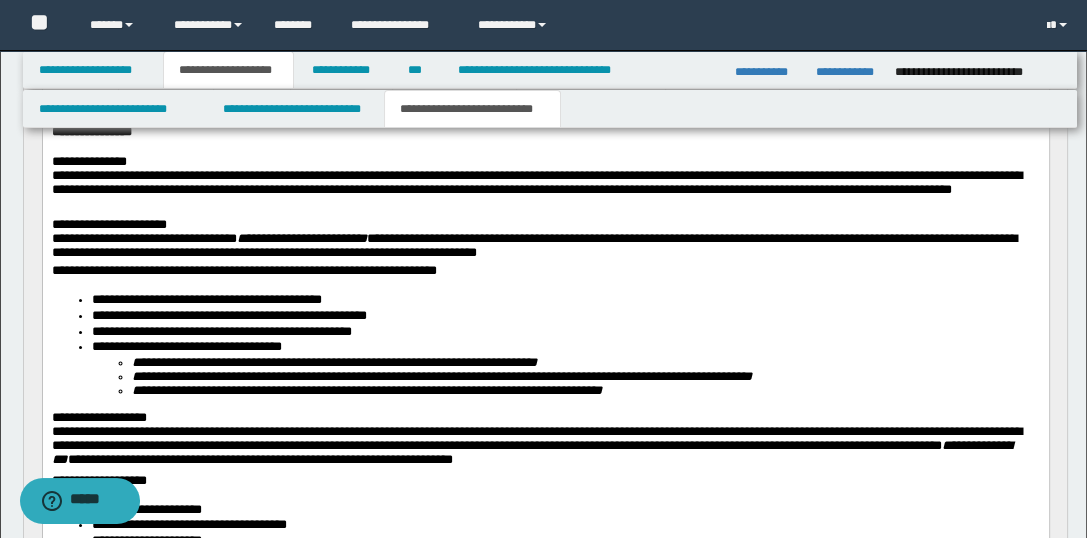 click on "**********" at bounding box center (545, 240) 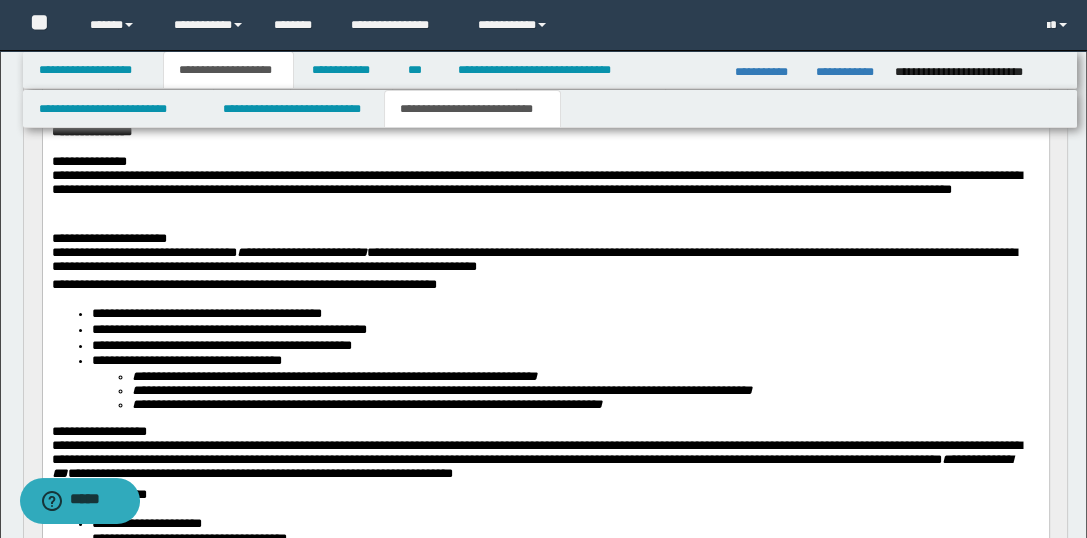 click on "**********" at bounding box center [533, 258] 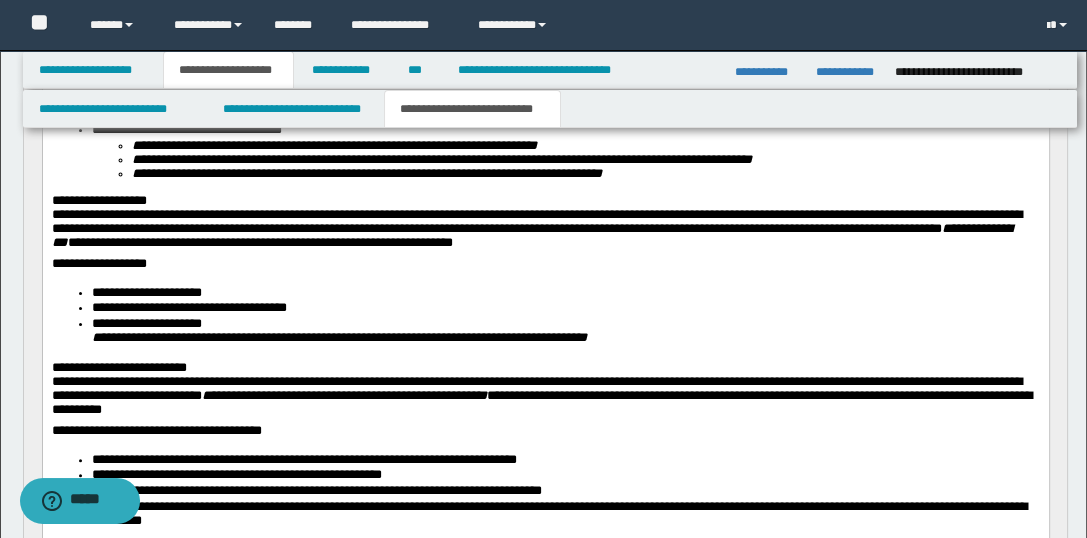 scroll, scrollTop: 556, scrollLeft: 0, axis: vertical 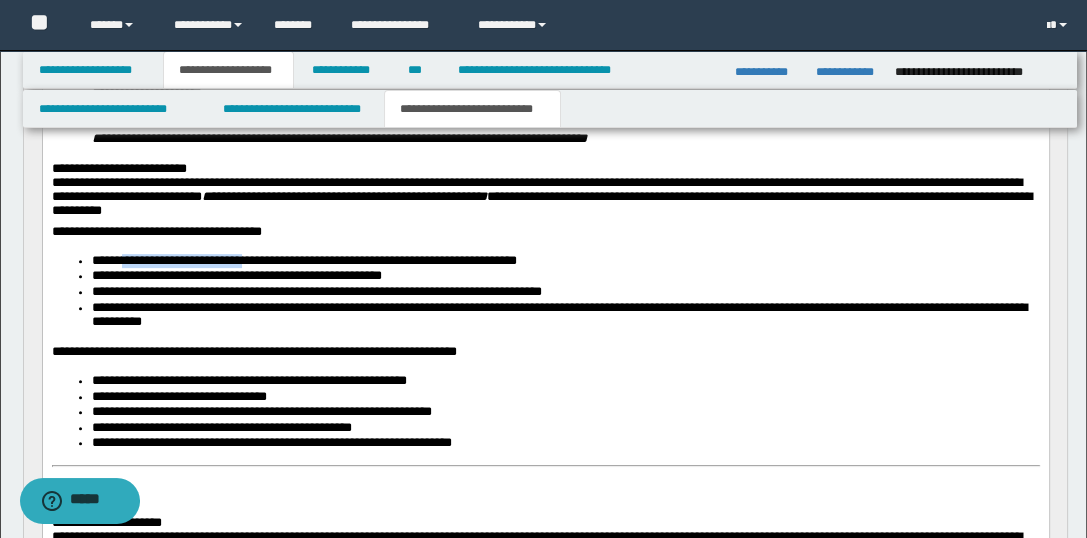 drag, startPoint x: 130, startPoint y: 265, endPoint x: 272, endPoint y: 271, distance: 142.12671 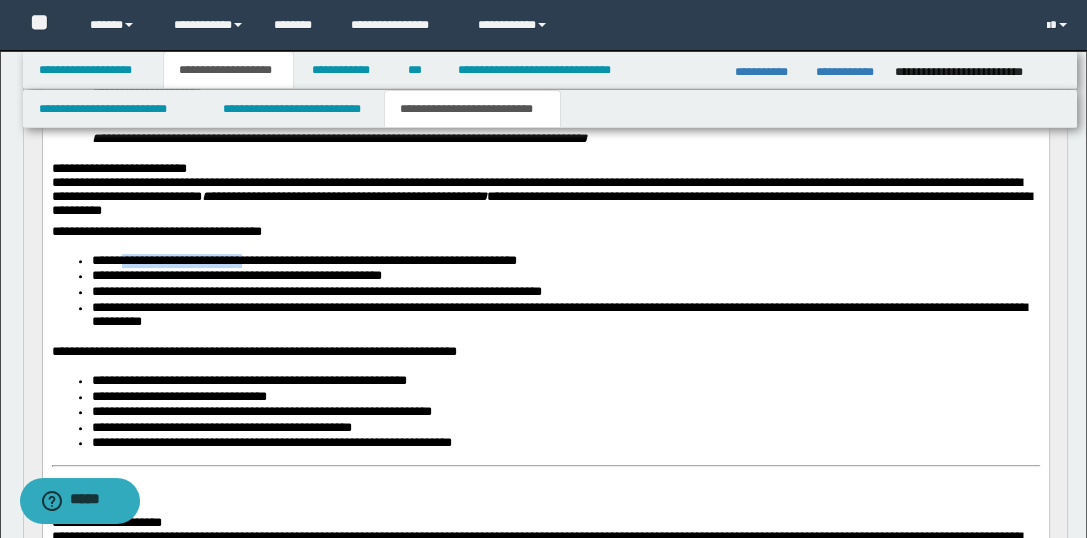 click on "**********" at bounding box center [303, 260] 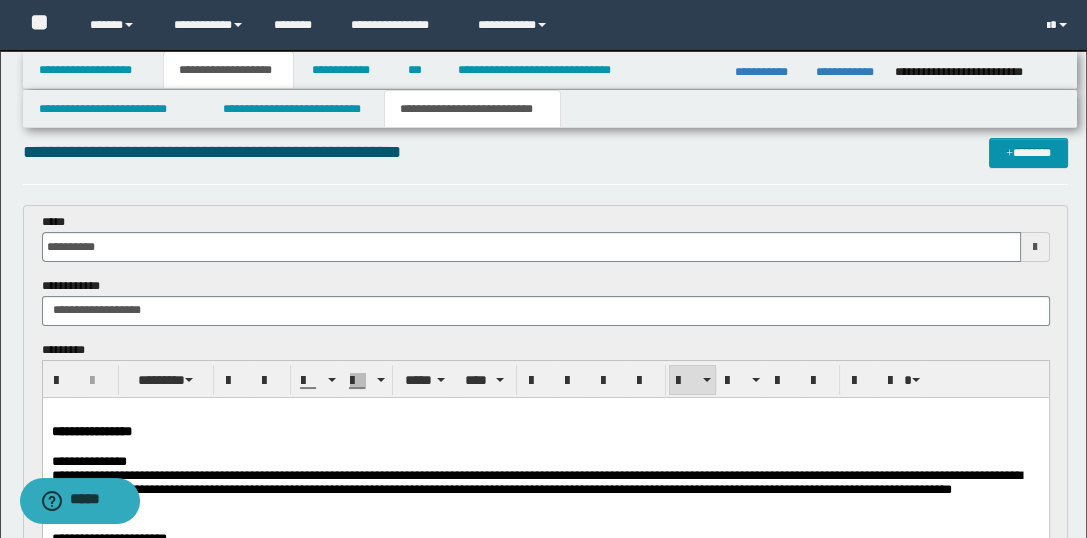 scroll, scrollTop: 15, scrollLeft: 0, axis: vertical 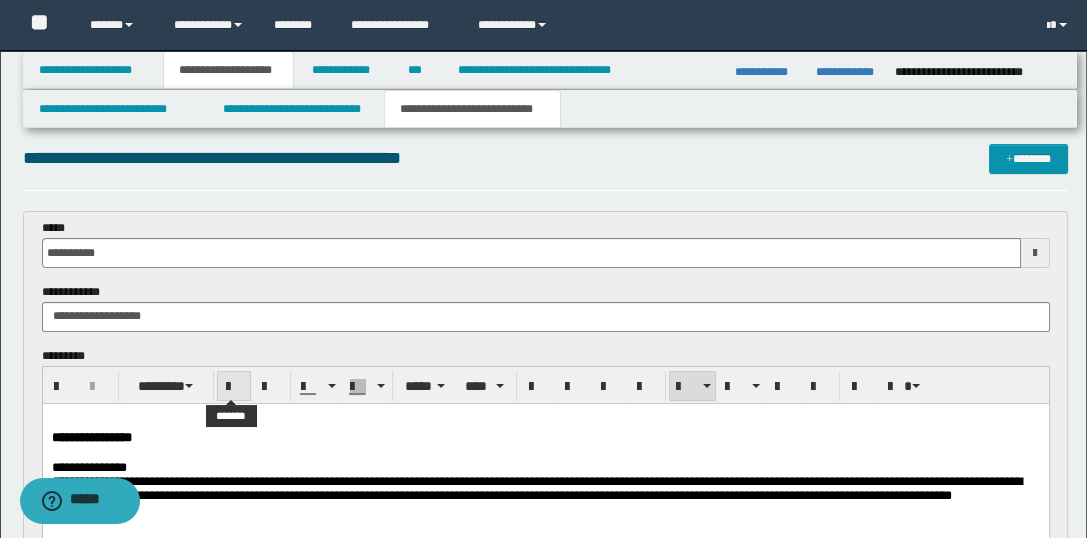 click at bounding box center (234, 387) 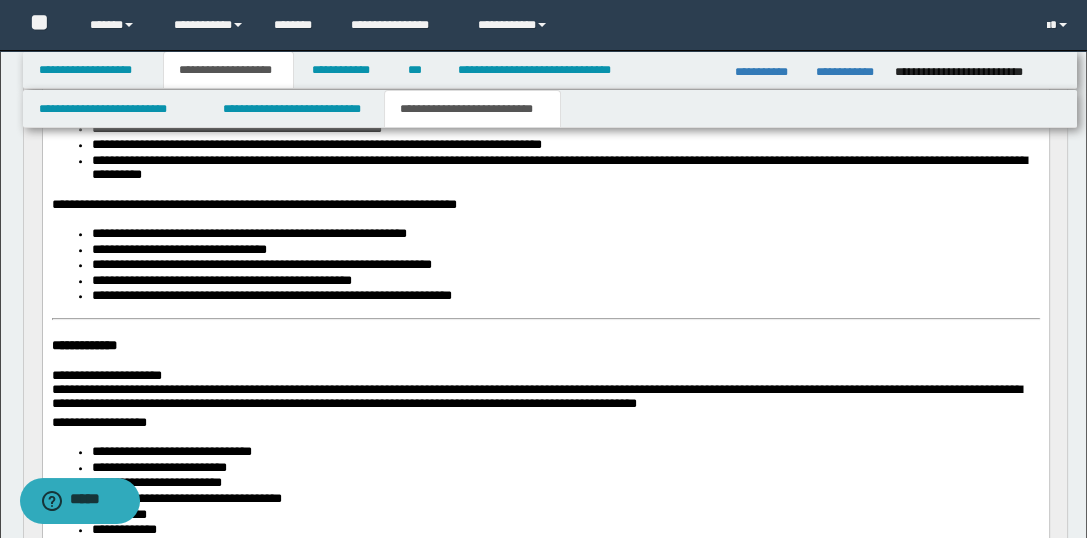 scroll, scrollTop: 873, scrollLeft: 0, axis: vertical 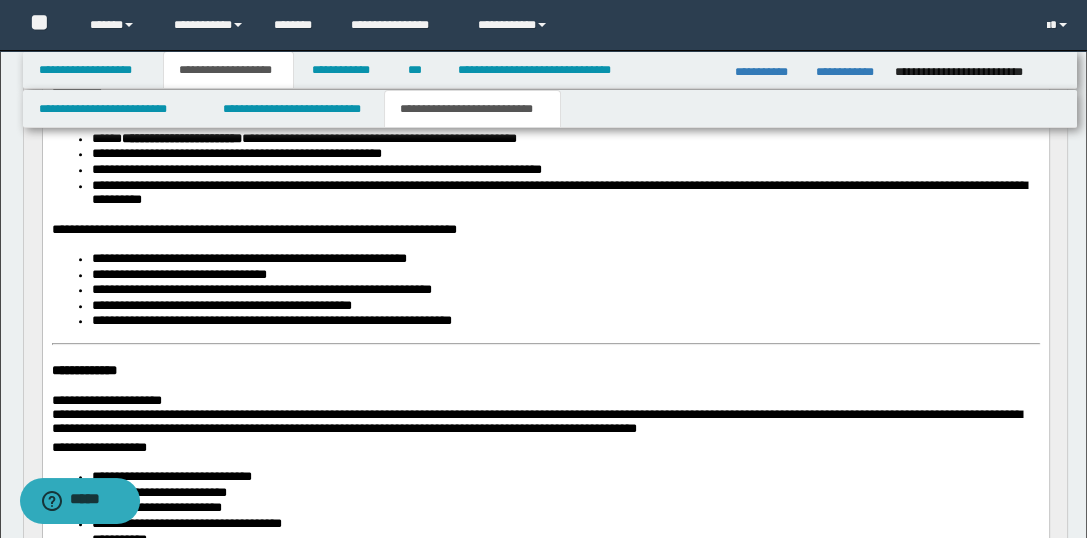 click on "**********" at bounding box center [83, 370] 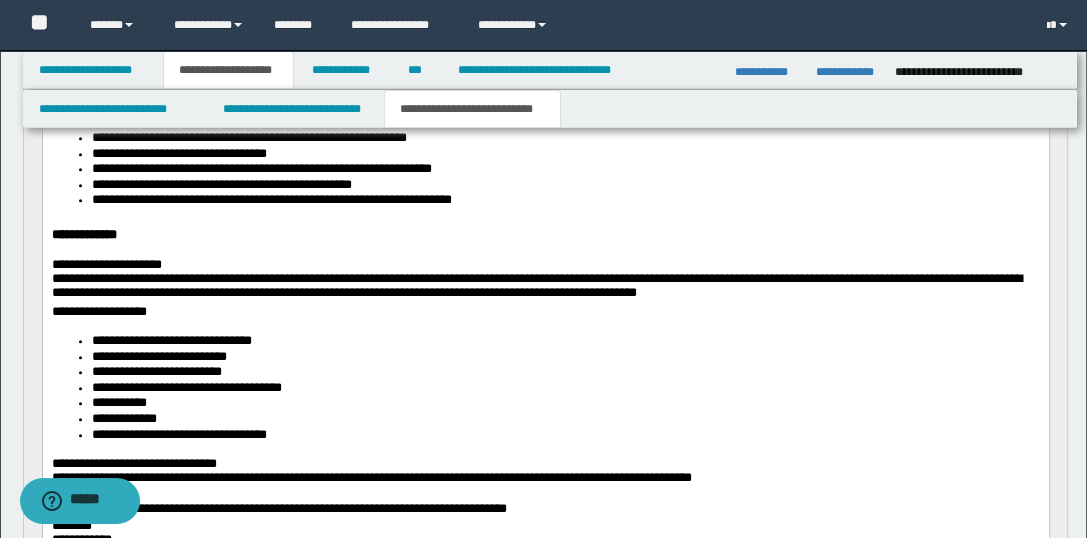 scroll, scrollTop: 1010, scrollLeft: 0, axis: vertical 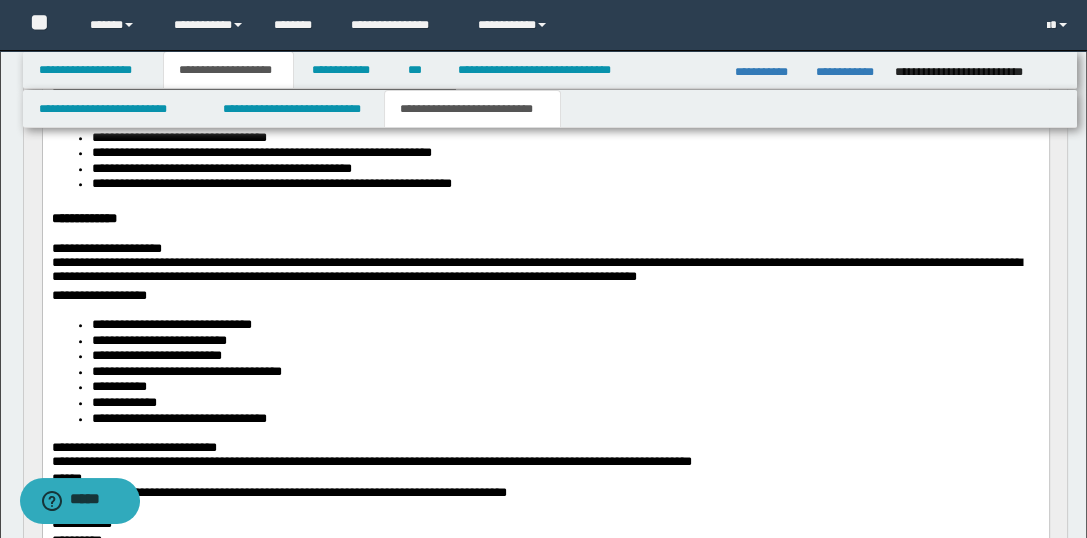 click on "**********" at bounding box center [565, 326] 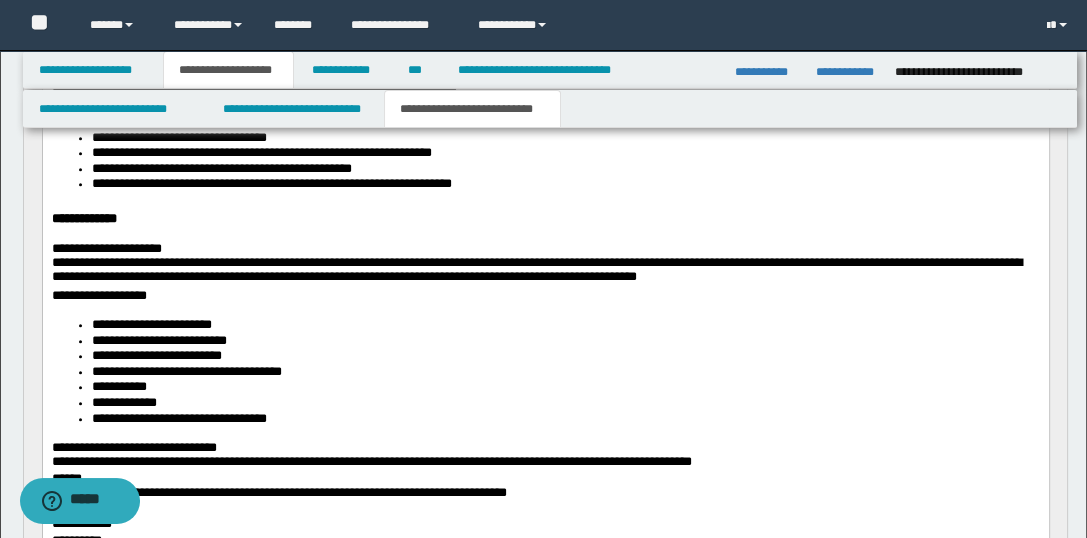click on "**********" at bounding box center [565, 373] 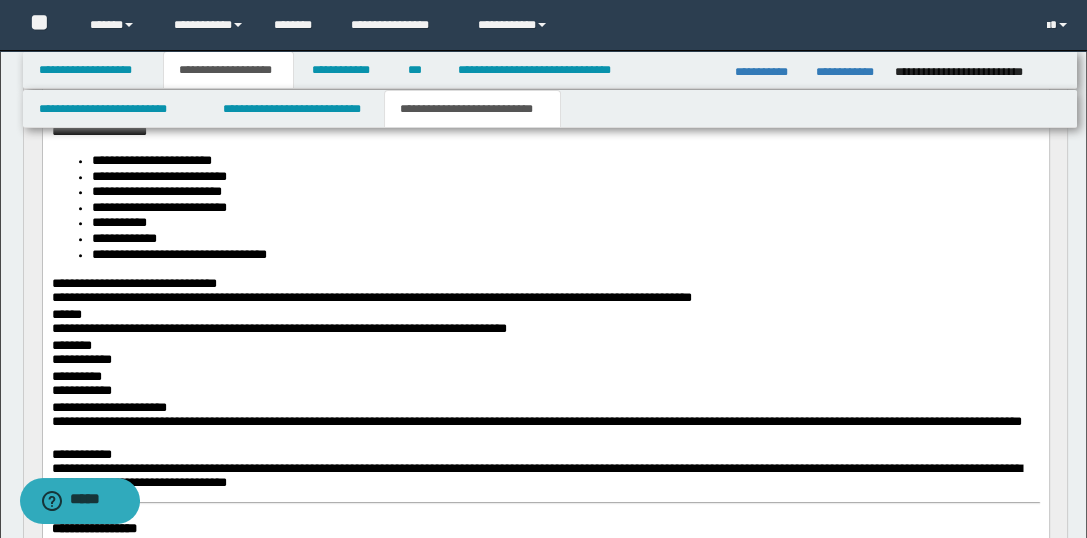 scroll, scrollTop: 1176, scrollLeft: 0, axis: vertical 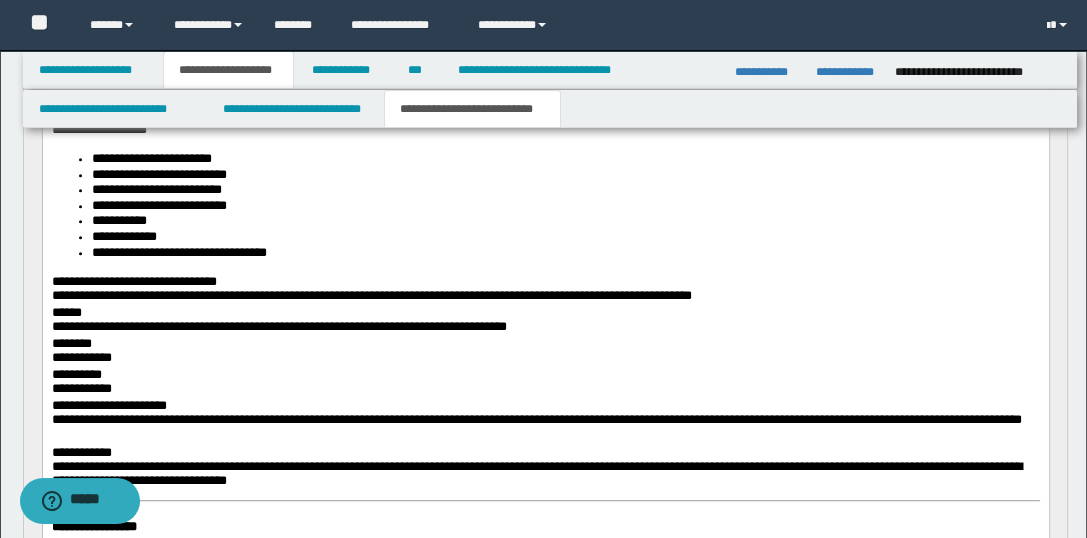 click on "**********" at bounding box center [545, 321] 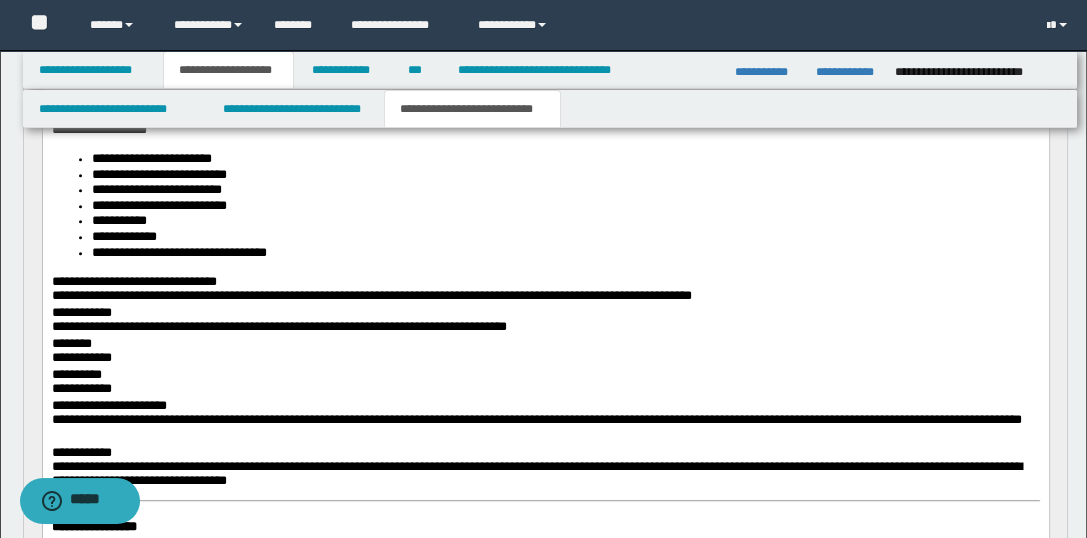 click on "**********" at bounding box center (81, 312) 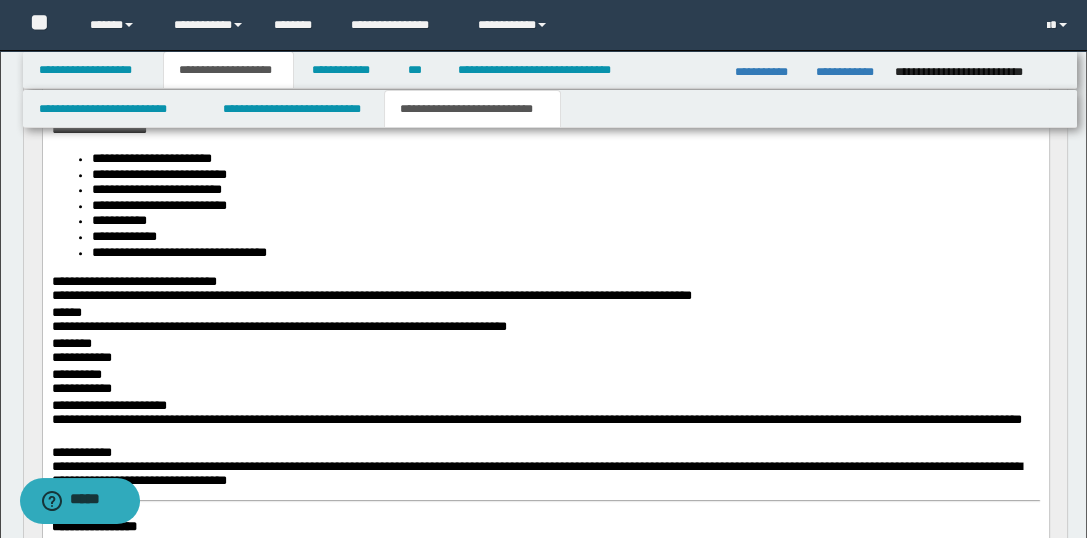 click on "**********" at bounding box center [545, -43] 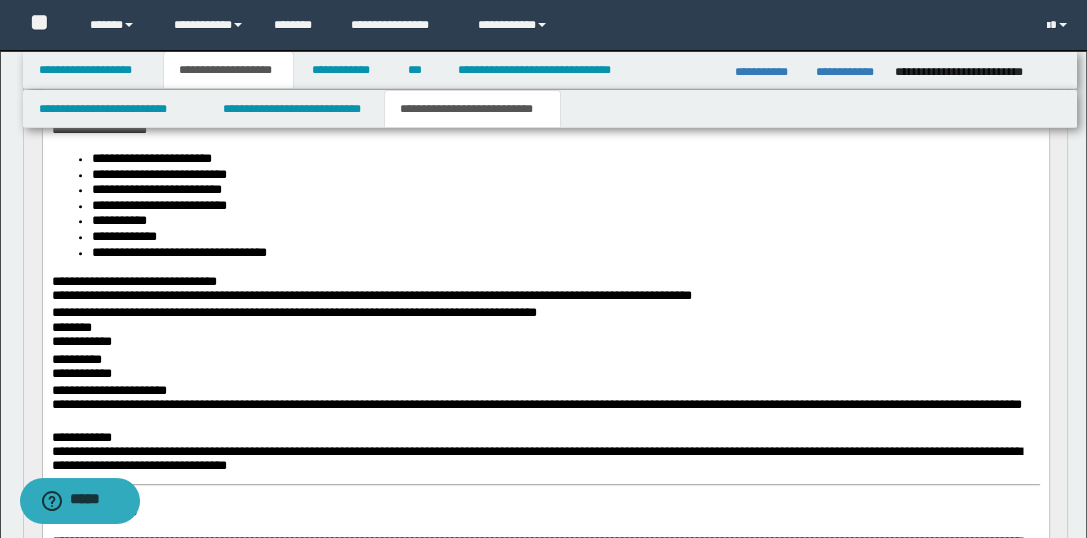 click on "**********" at bounding box center (545, -51) 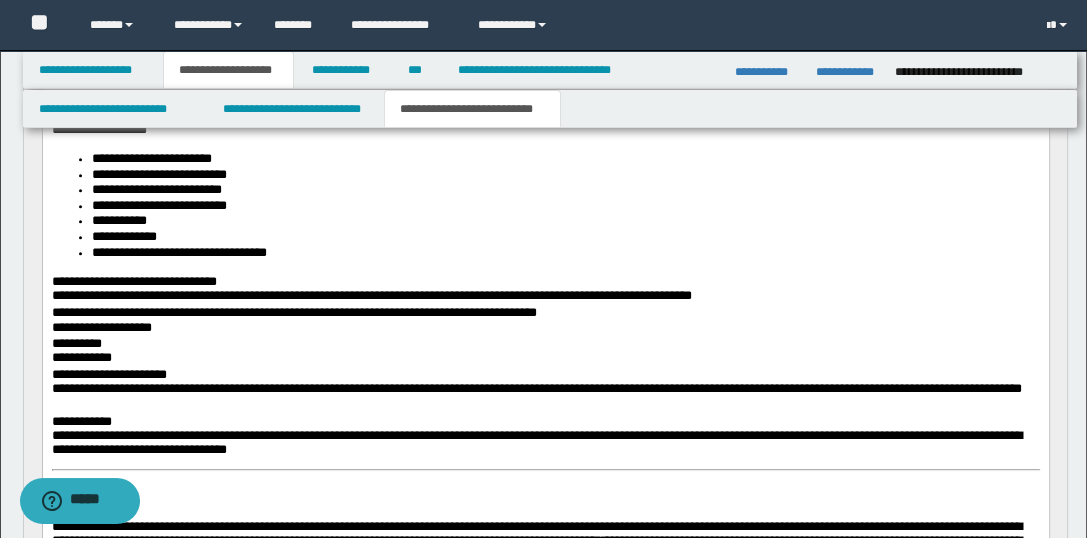 click on "**********" at bounding box center (81, 357) 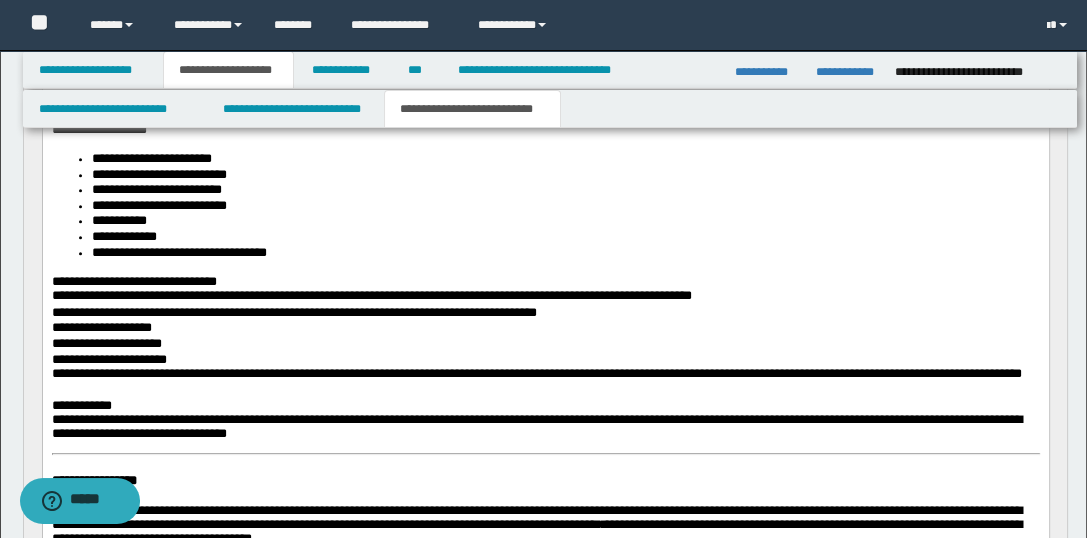 click on "**********" at bounding box center (536, 373) 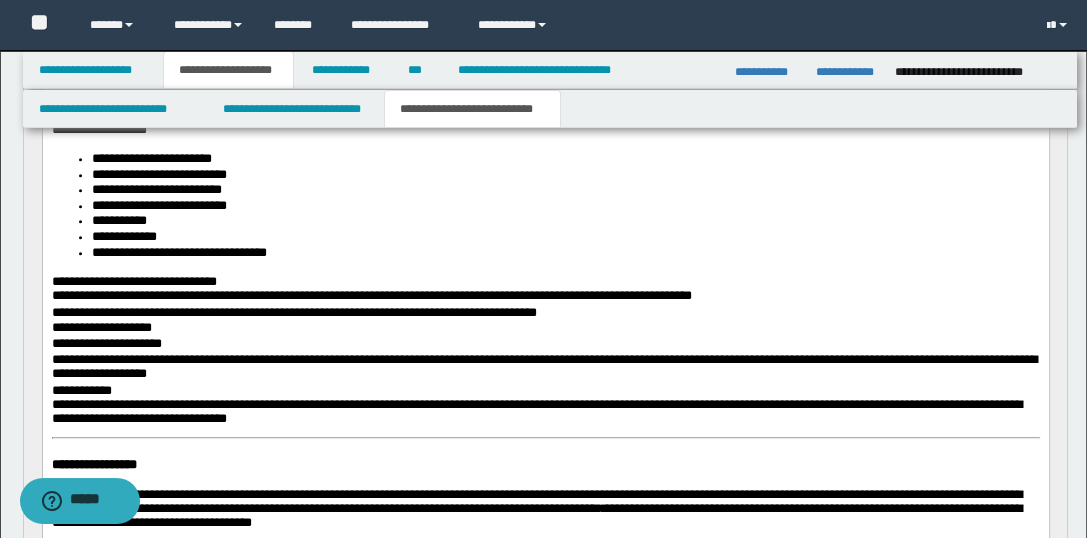 click on "**********" at bounding box center (545, -74) 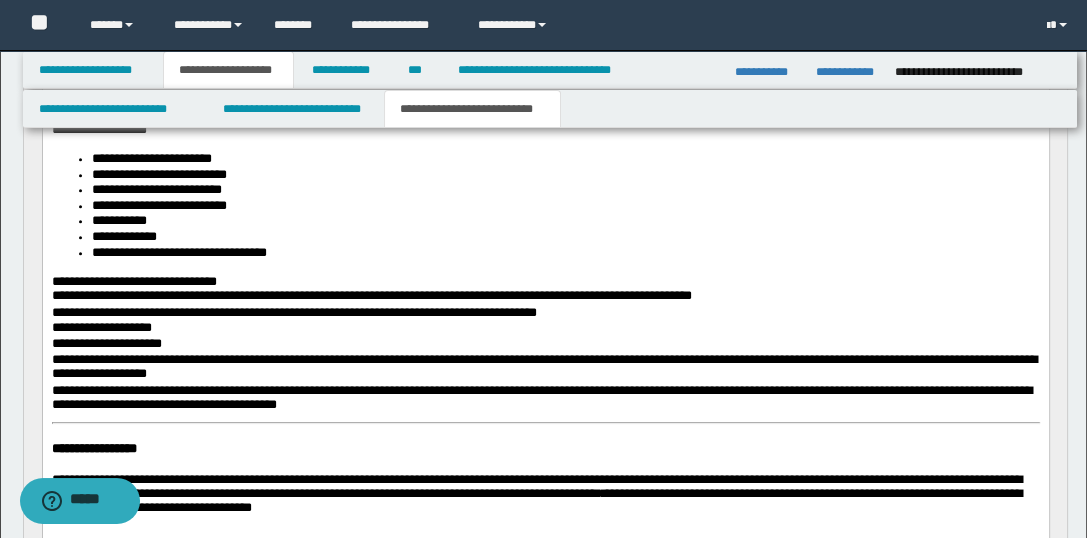 click on "**********" at bounding box center (545, -82) 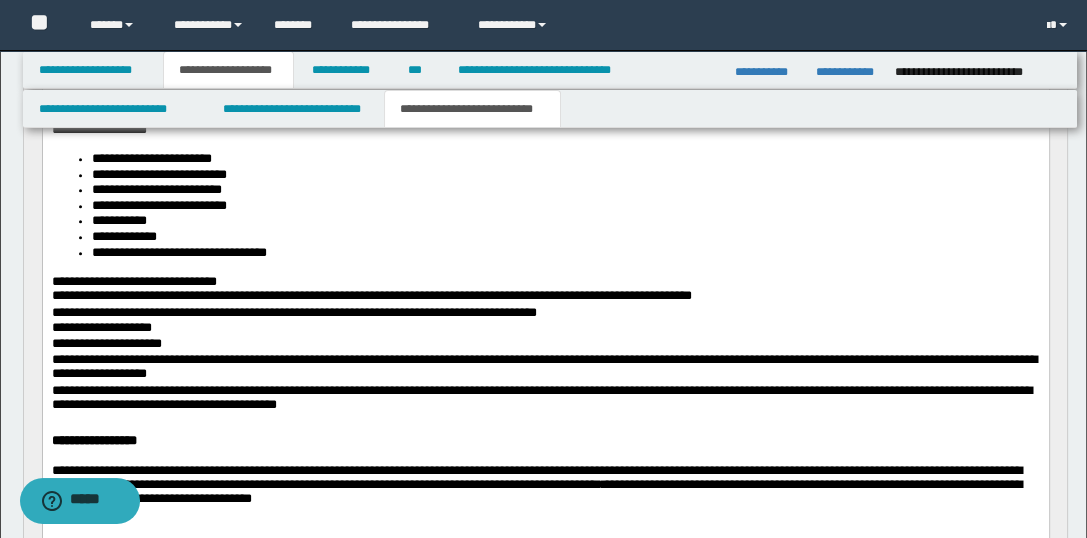 click on "**********" at bounding box center [178, 252] 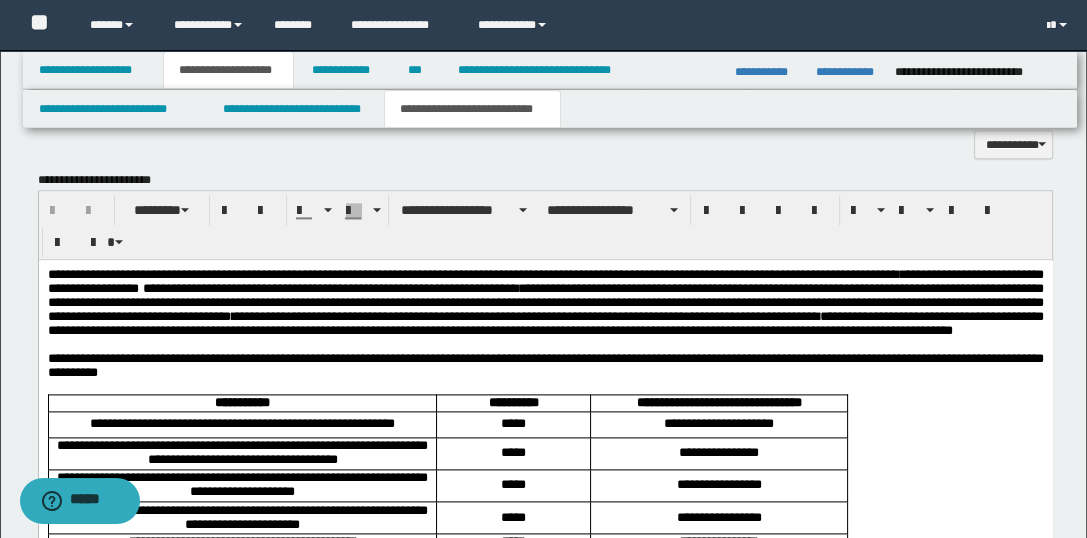 scroll, scrollTop: 2590, scrollLeft: 0, axis: vertical 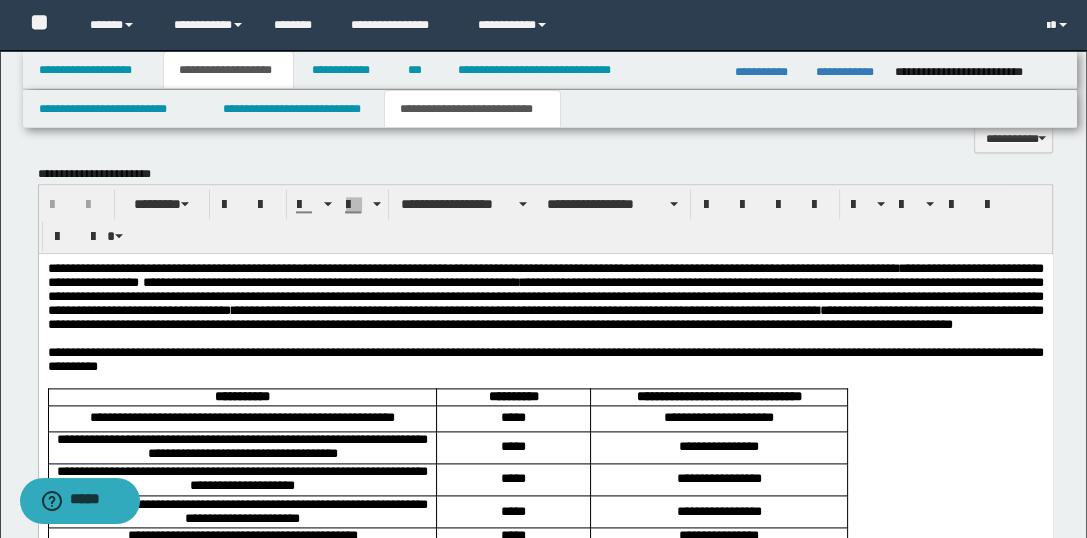 click on "**********" at bounding box center [545, 1698] 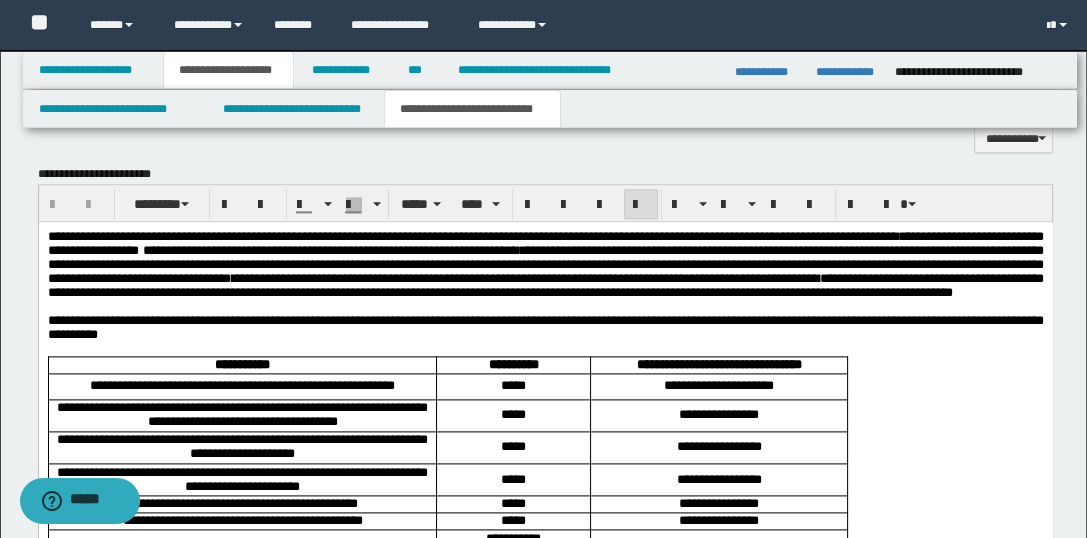 click on "**********" at bounding box center (545, 327) 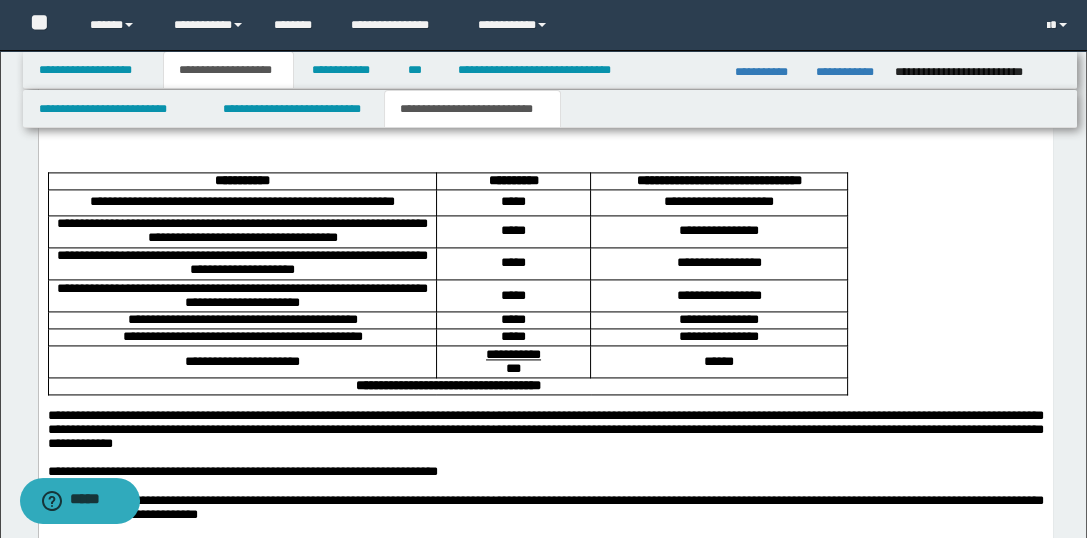 scroll, scrollTop: 2867, scrollLeft: 0, axis: vertical 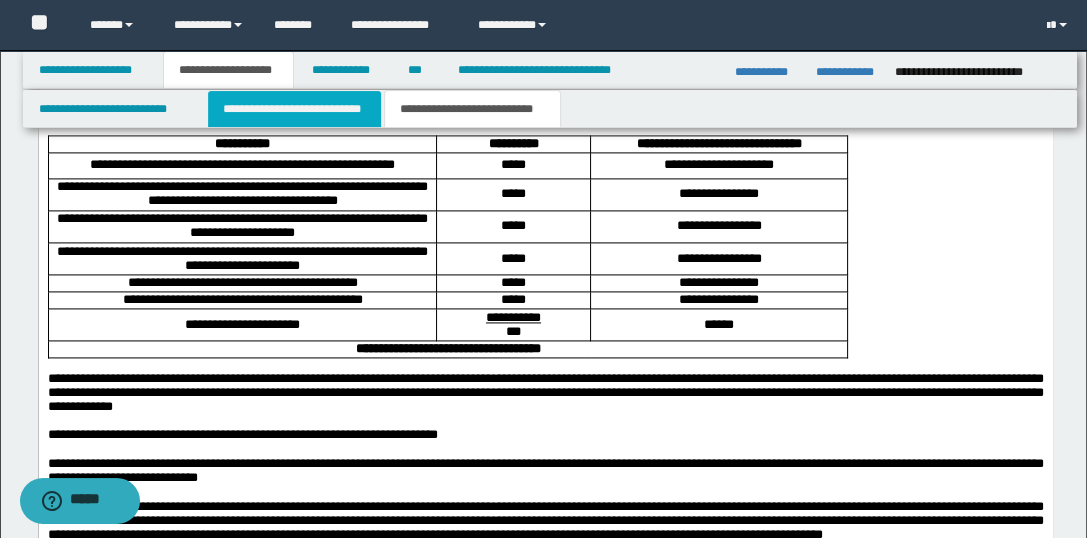 click on "**********" at bounding box center (294, 109) 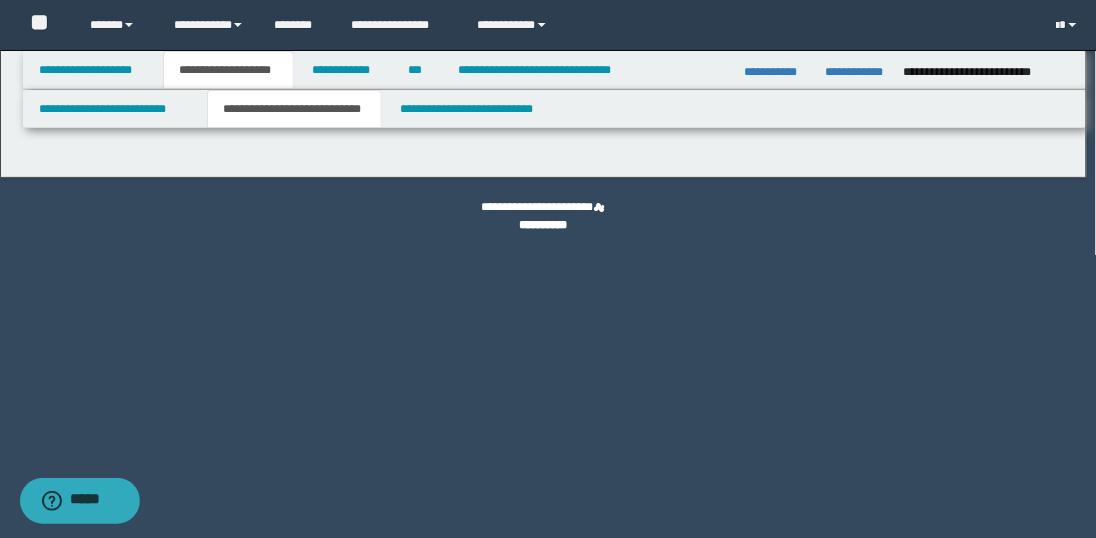 click on "**********" at bounding box center [548, 269] 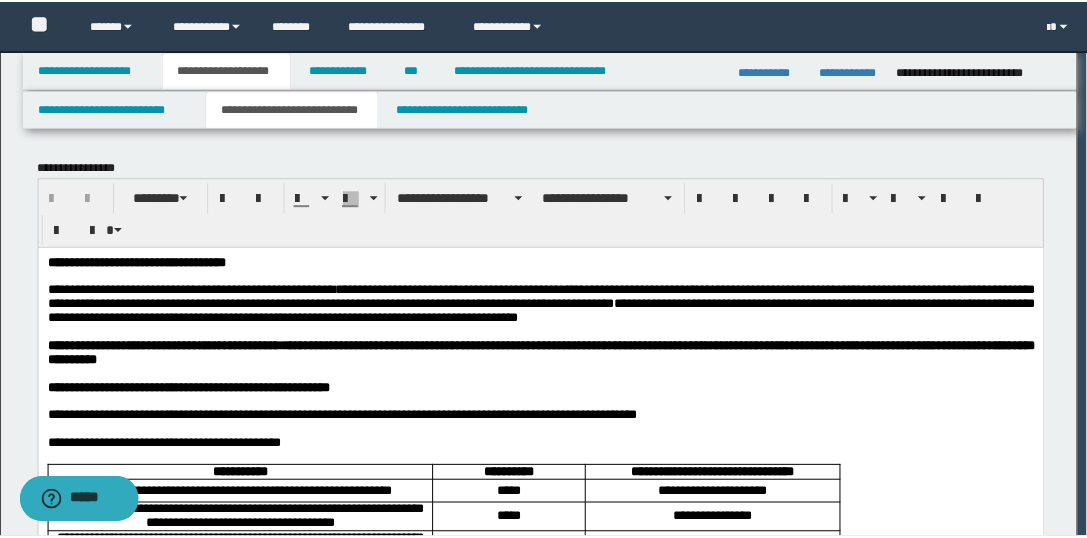 scroll, scrollTop: 0, scrollLeft: 0, axis: both 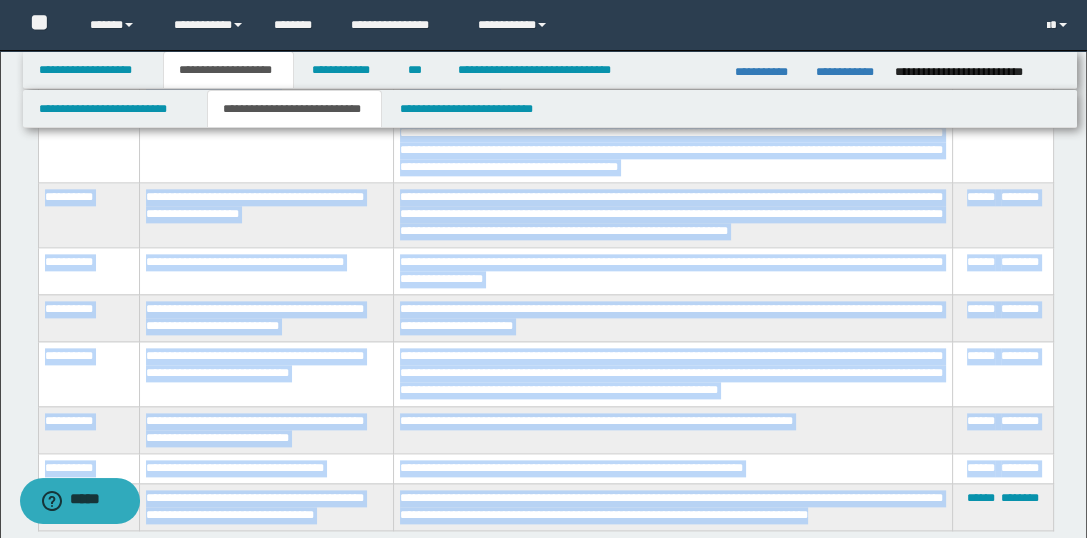 drag, startPoint x: 43, startPoint y: 300, endPoint x: 931, endPoint y: 516, distance: 913.89276 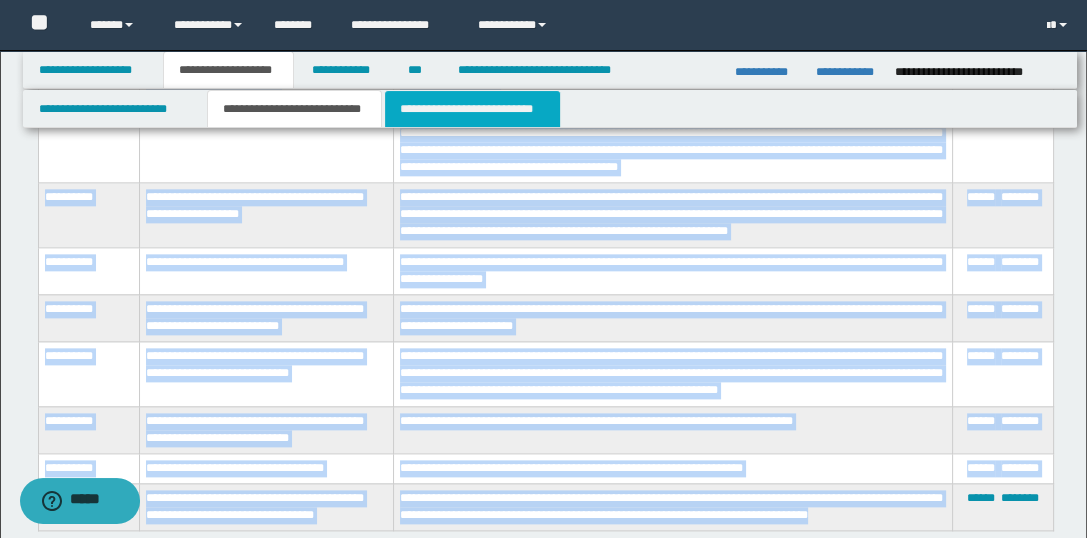 click on "**********" at bounding box center [472, 109] 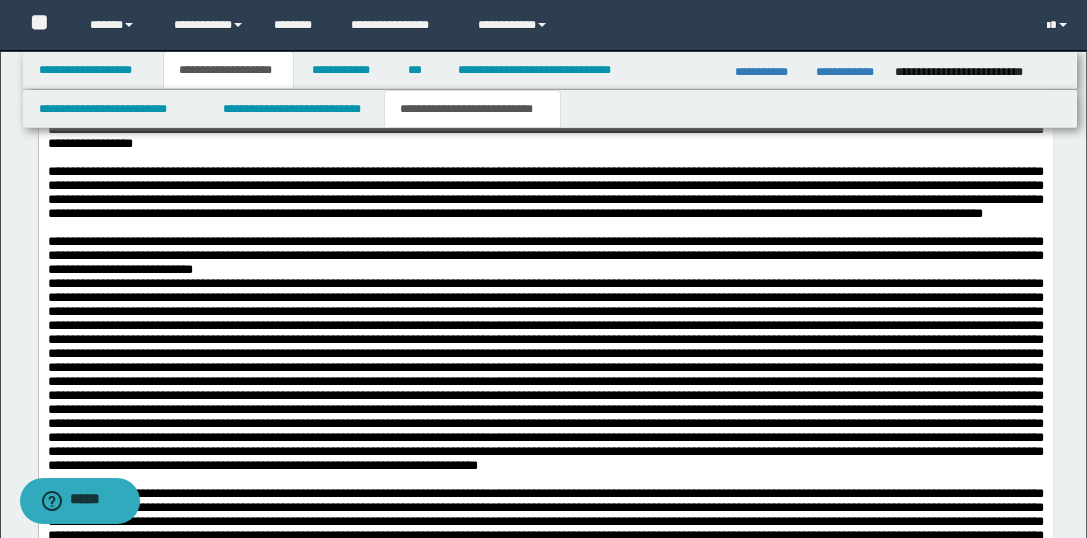 scroll, scrollTop: 3746, scrollLeft: 0, axis: vertical 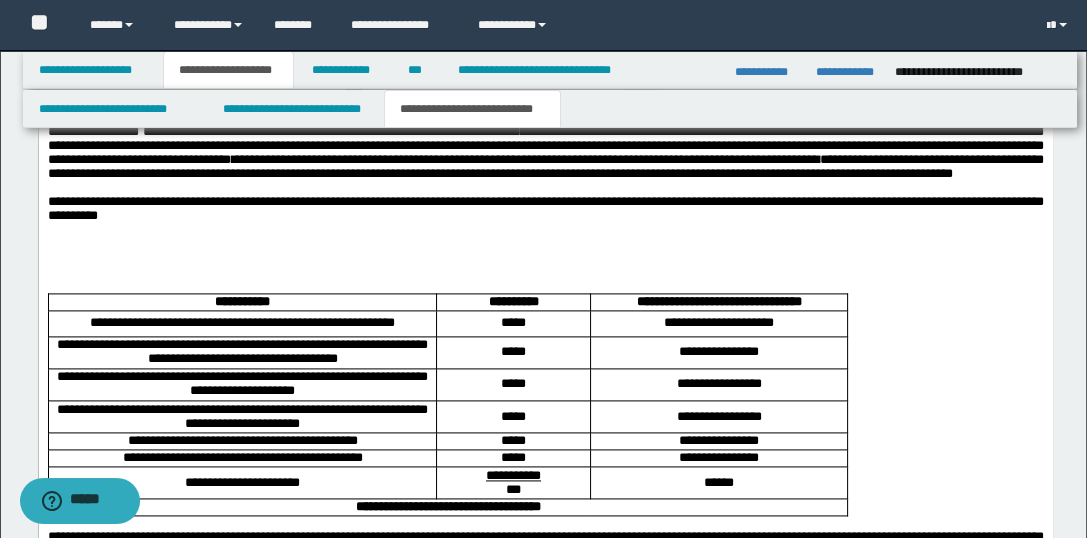click at bounding box center (545, 243) 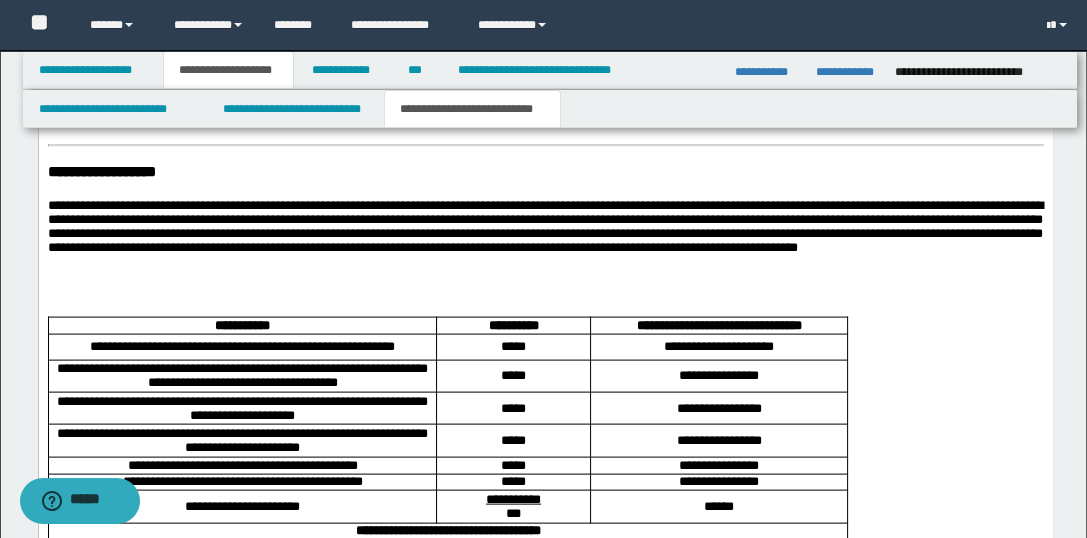 scroll, scrollTop: 4231, scrollLeft: 0, axis: vertical 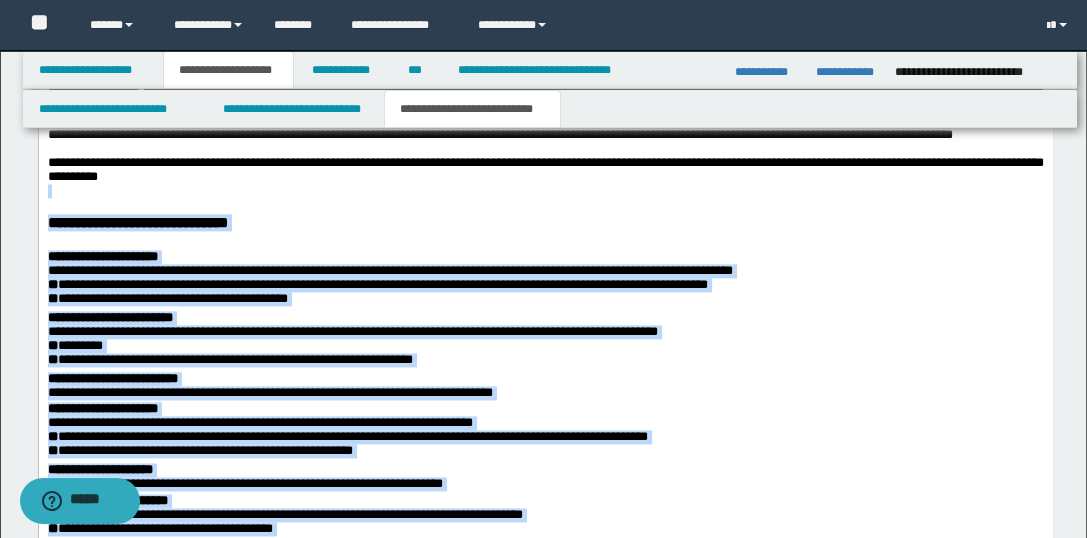 drag, startPoint x: 197, startPoint y: 1718, endPoint x: 49, endPoint y: 214, distance: 1511.2644 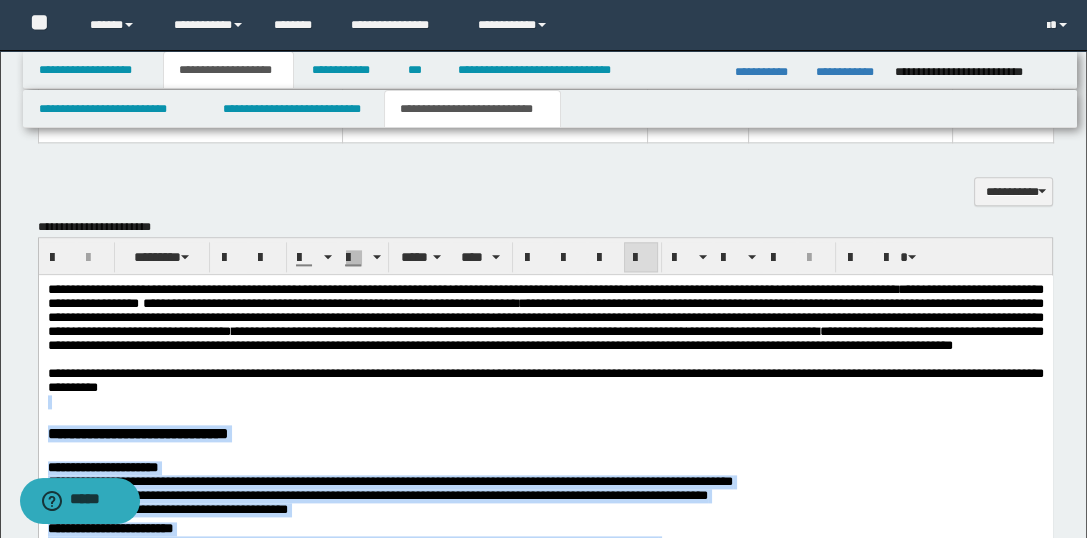 scroll, scrollTop: 2461, scrollLeft: 0, axis: vertical 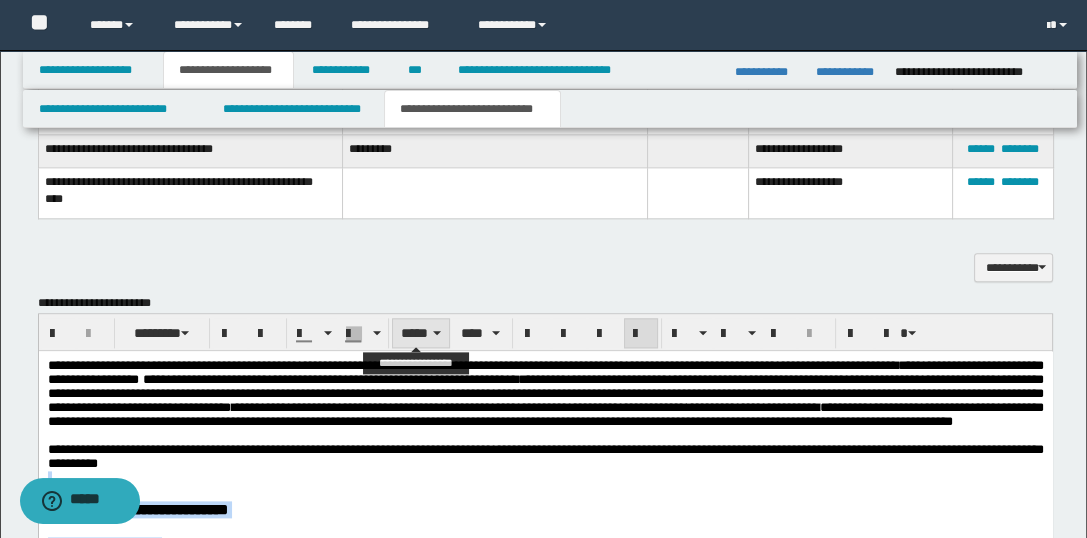 click on "*****" at bounding box center (421, 333) 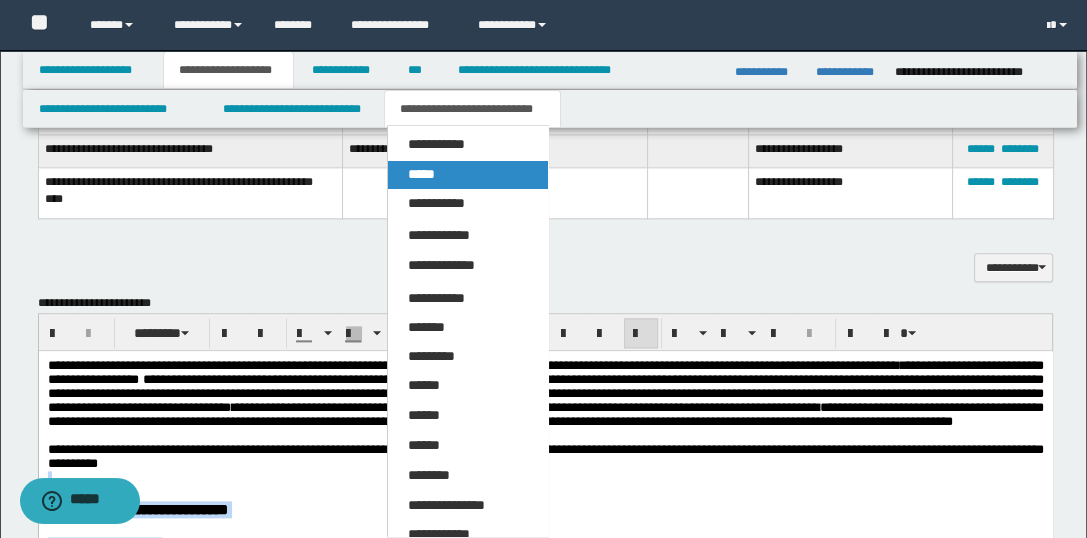 click on "*****" at bounding box center [421, 174] 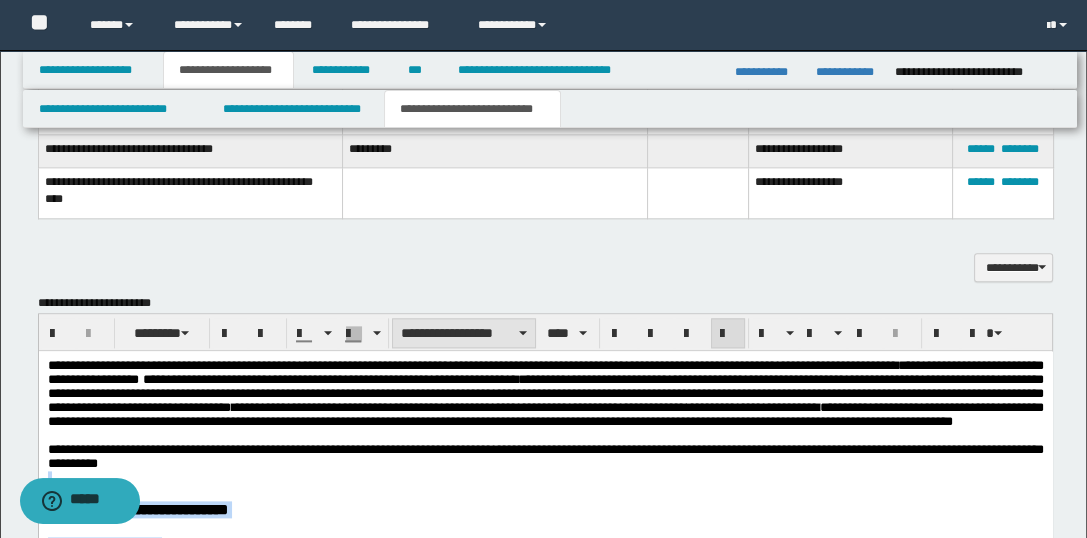 click on "**********" at bounding box center [464, 333] 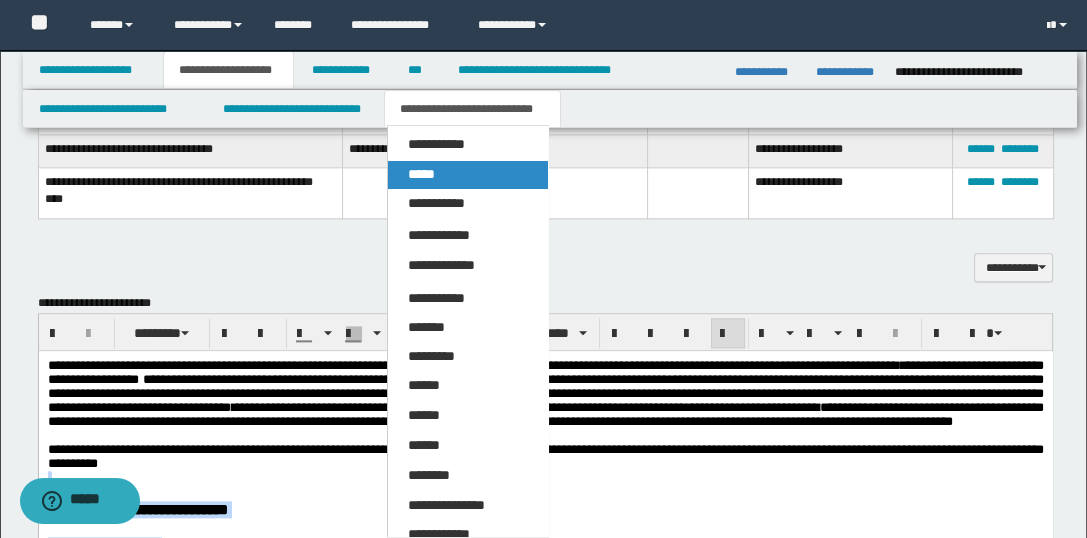 click on "*****" at bounding box center (421, 174) 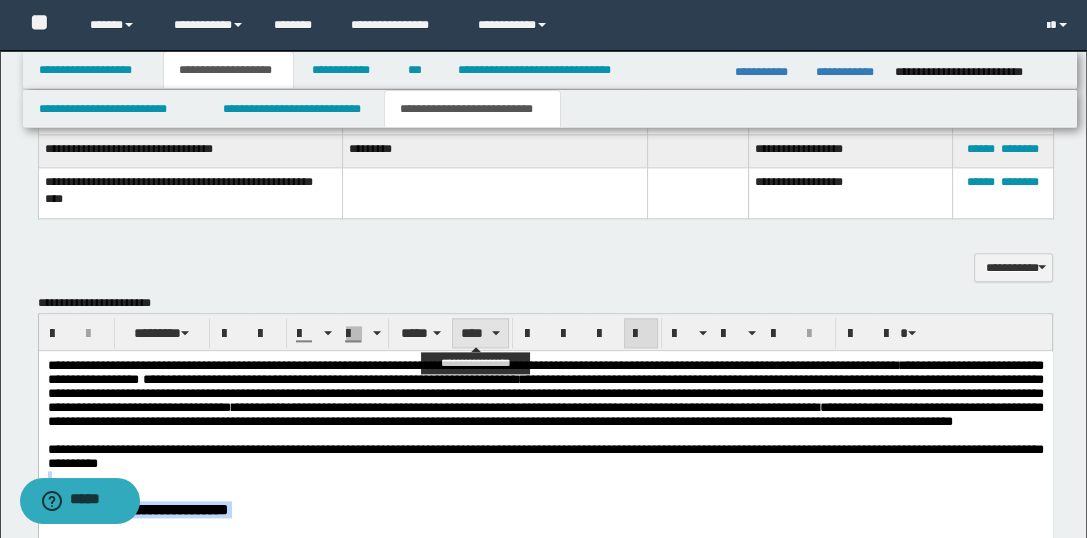 click on "****" at bounding box center [480, 333] 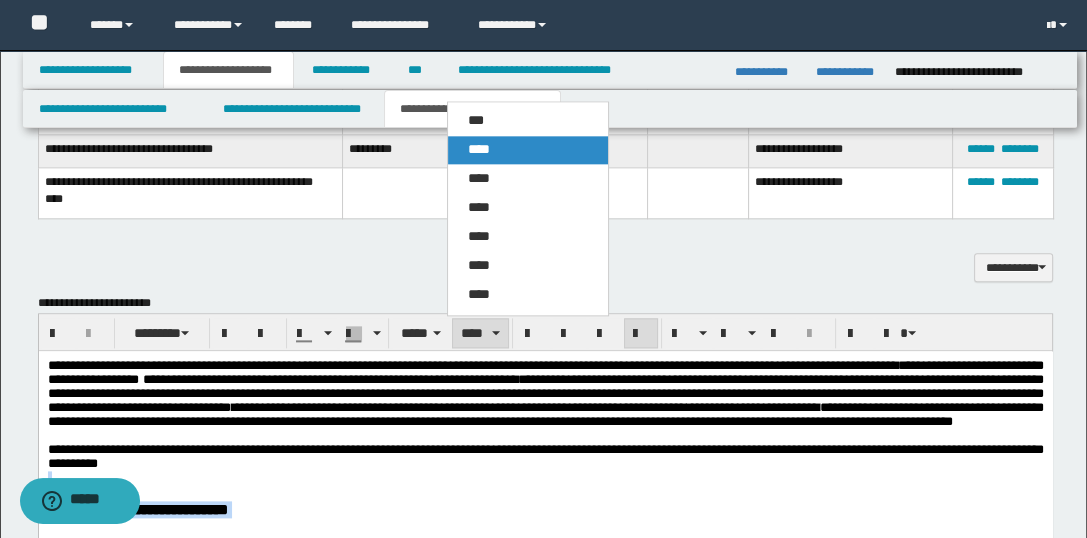 click on "****" at bounding box center (479, 149) 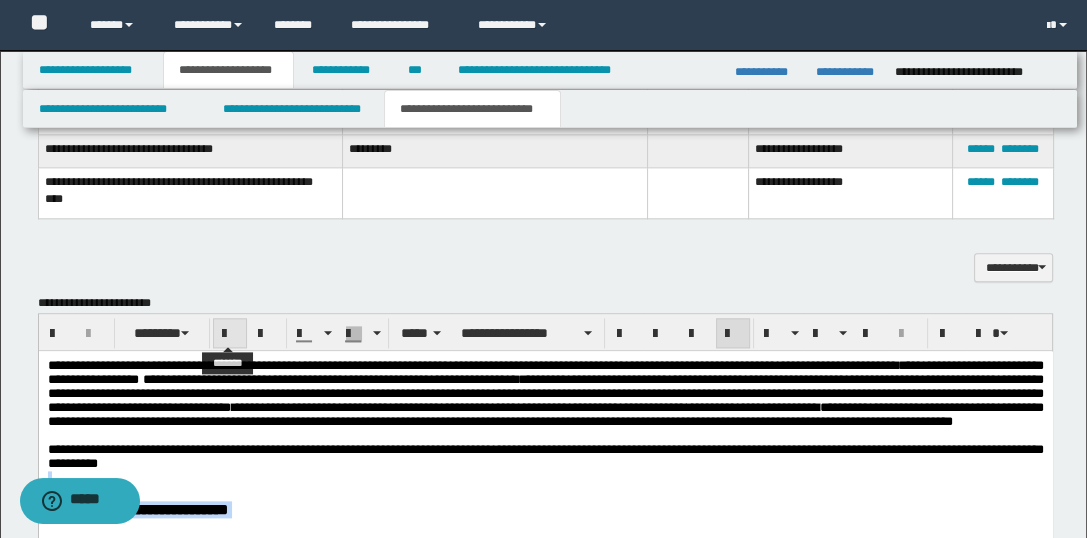 click at bounding box center (230, 334) 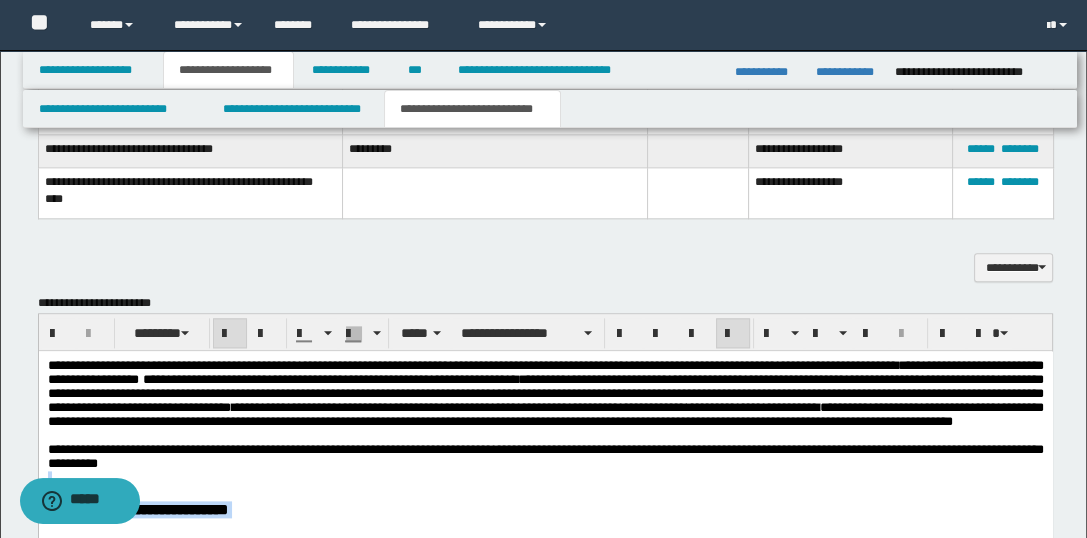 click at bounding box center (230, 334) 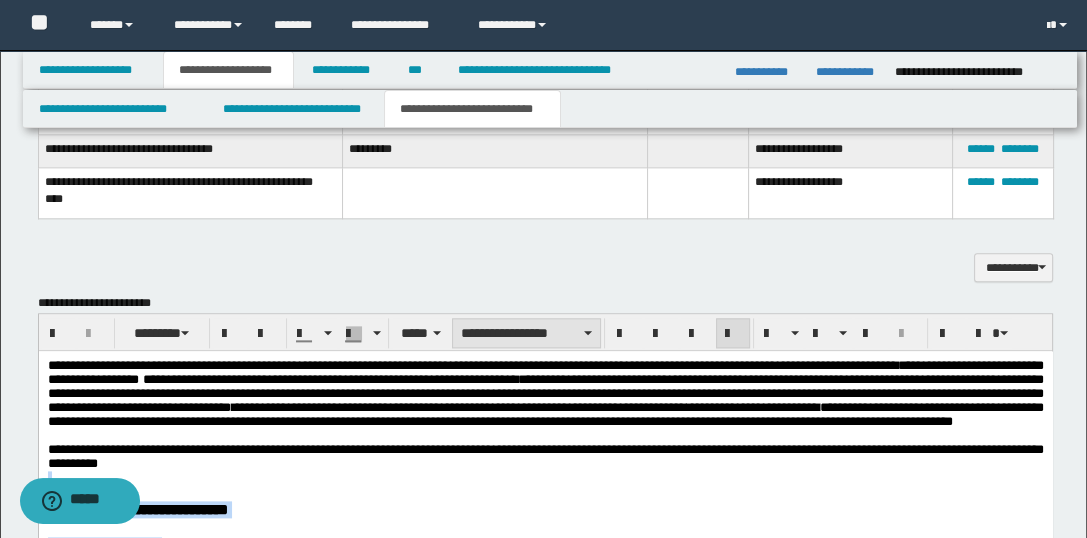 click on "**********" at bounding box center (526, 333) 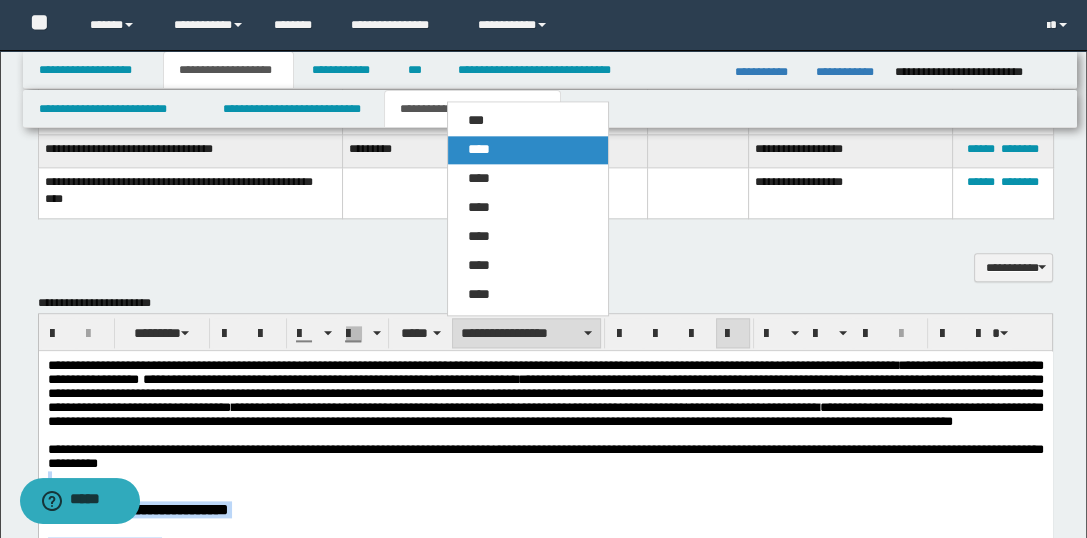 click on "****" at bounding box center (528, 150) 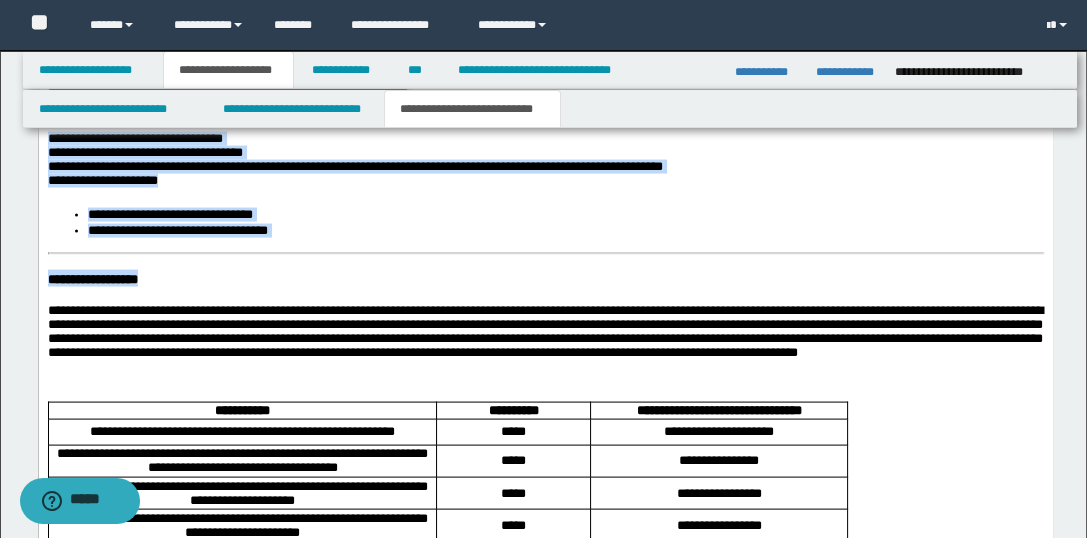 scroll, scrollTop: 4104, scrollLeft: 0, axis: vertical 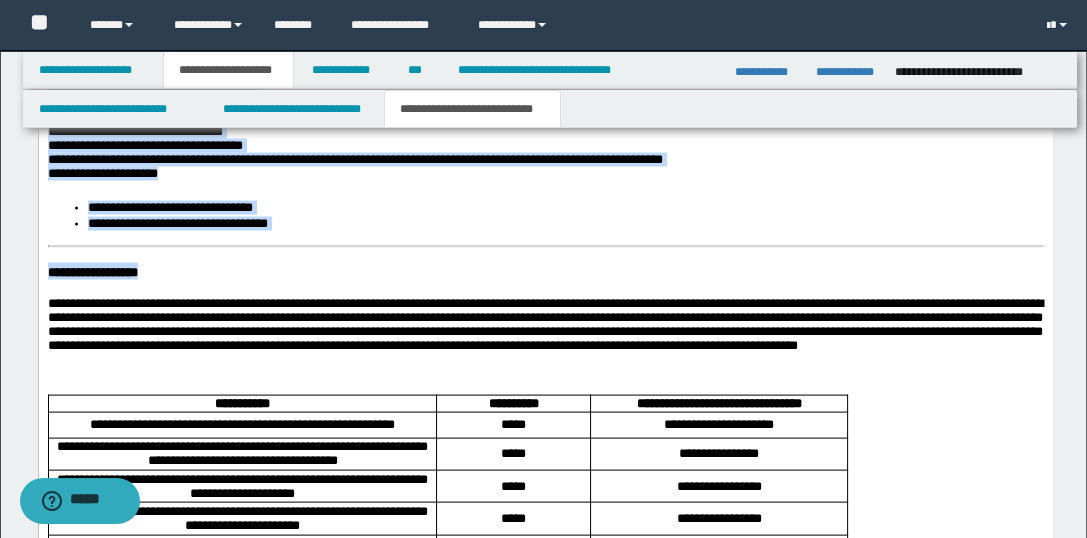 click on "**********" at bounding box center (545, 272) 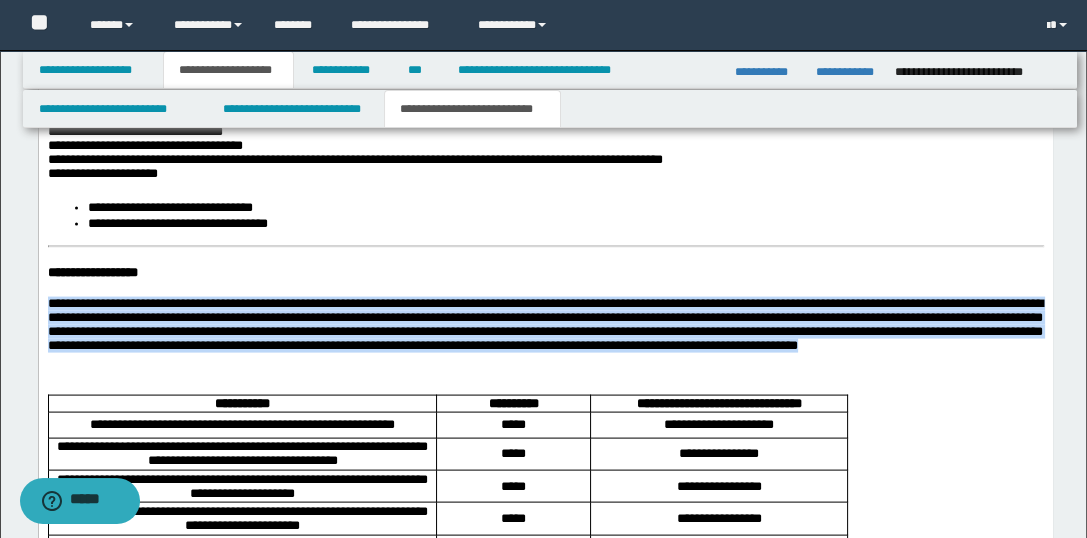 drag, startPoint x: 678, startPoint y: 396, endPoint x: 48, endPoint y: 339, distance: 632.5733 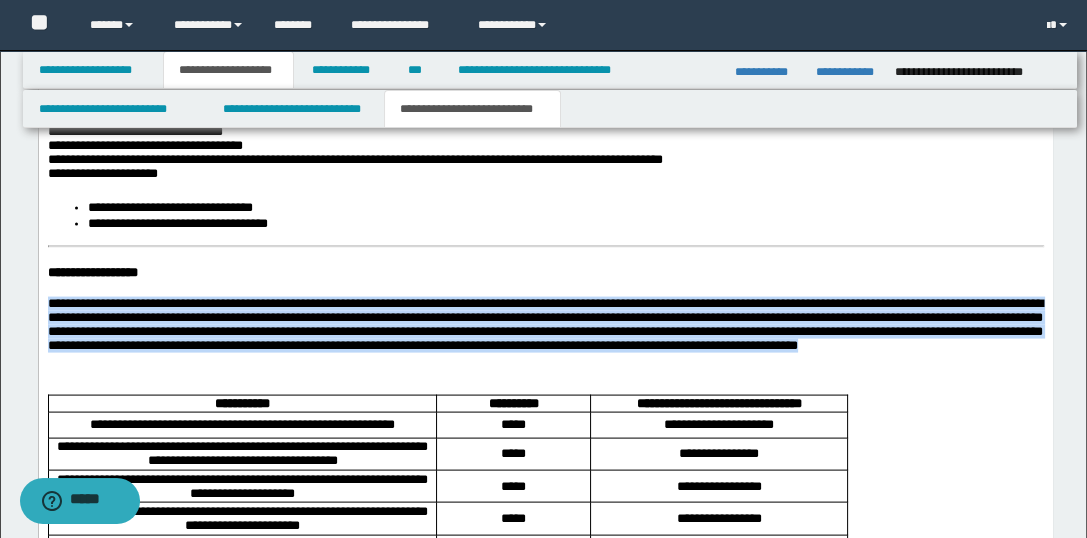 click on "**********" at bounding box center (545, 325) 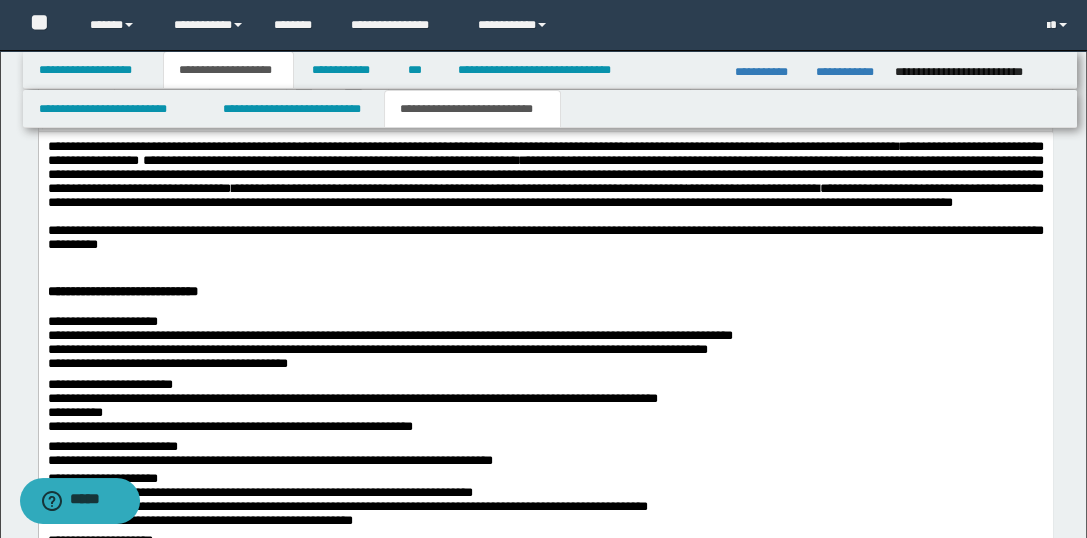 scroll, scrollTop: 2762, scrollLeft: 0, axis: vertical 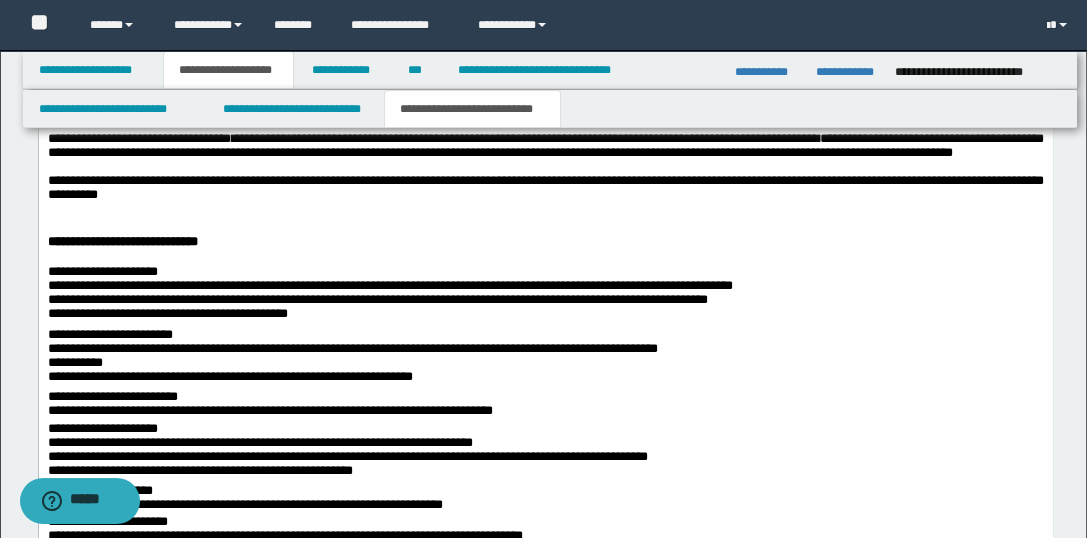 click on "**********" at bounding box center [545, 2282] 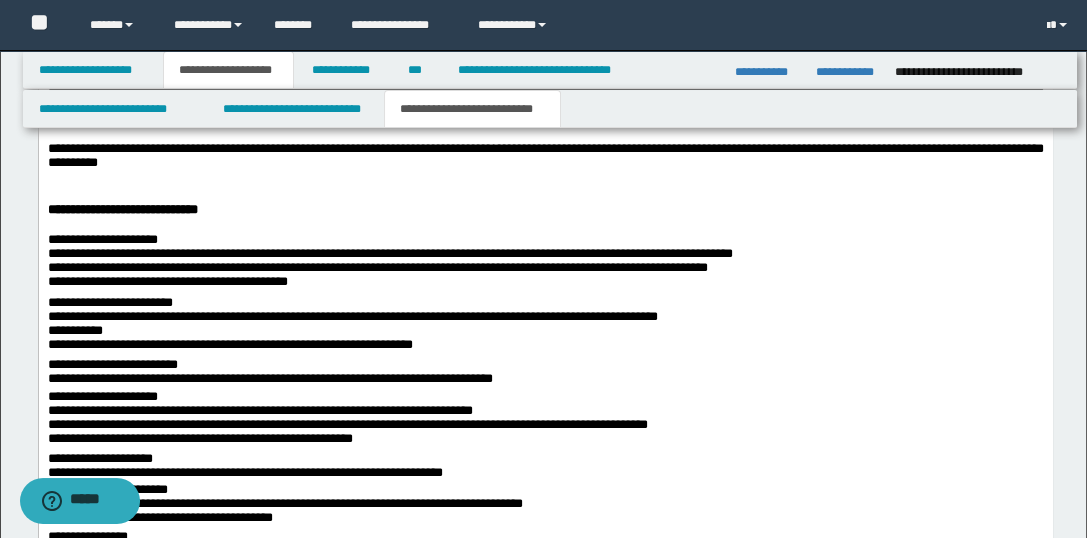 click on "**********" at bounding box center [545, 155] 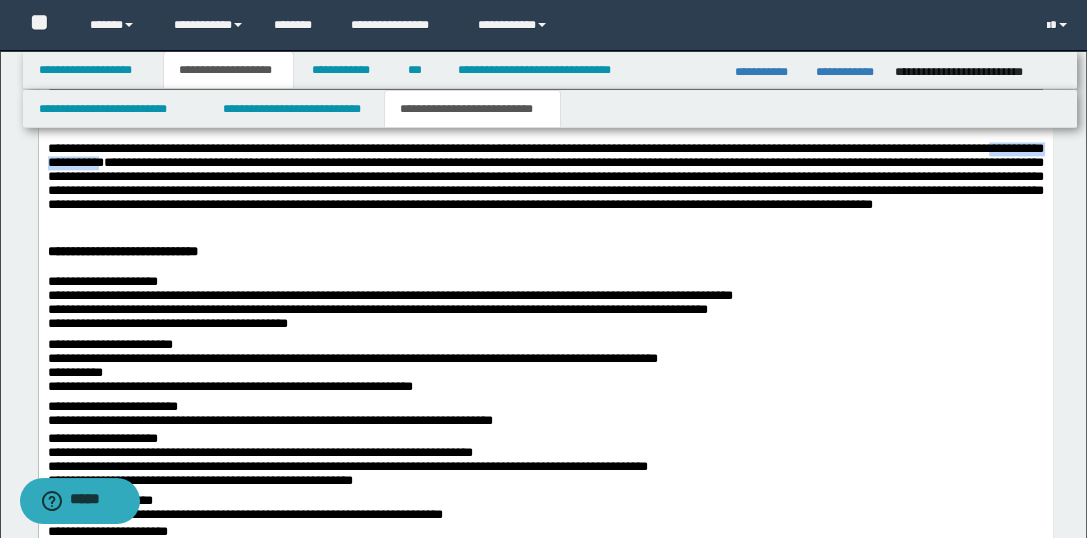 drag, startPoint x: 390, startPoint y: 187, endPoint x: 206, endPoint y: 189, distance: 184.01086 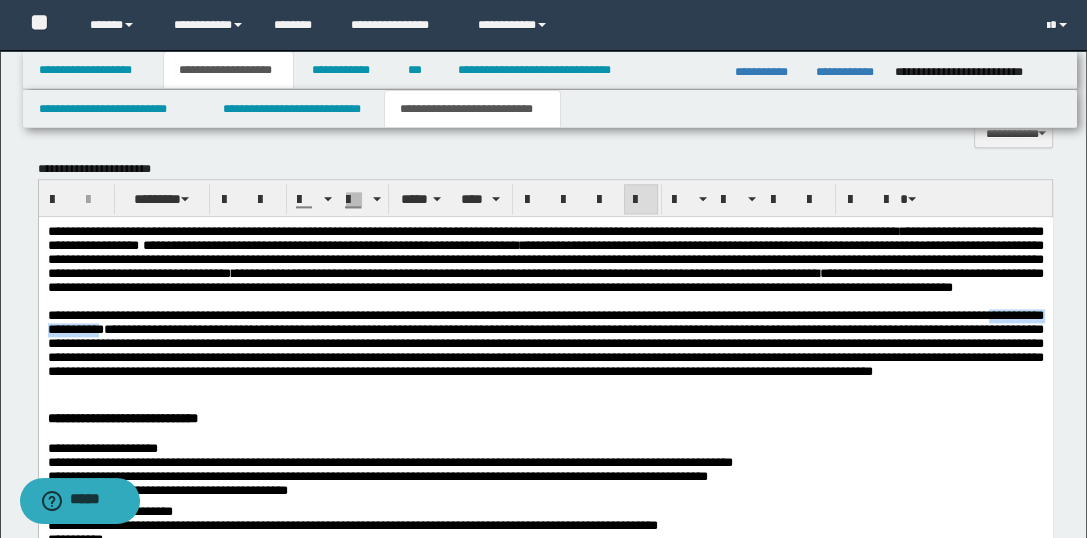 scroll, scrollTop: 2576, scrollLeft: 0, axis: vertical 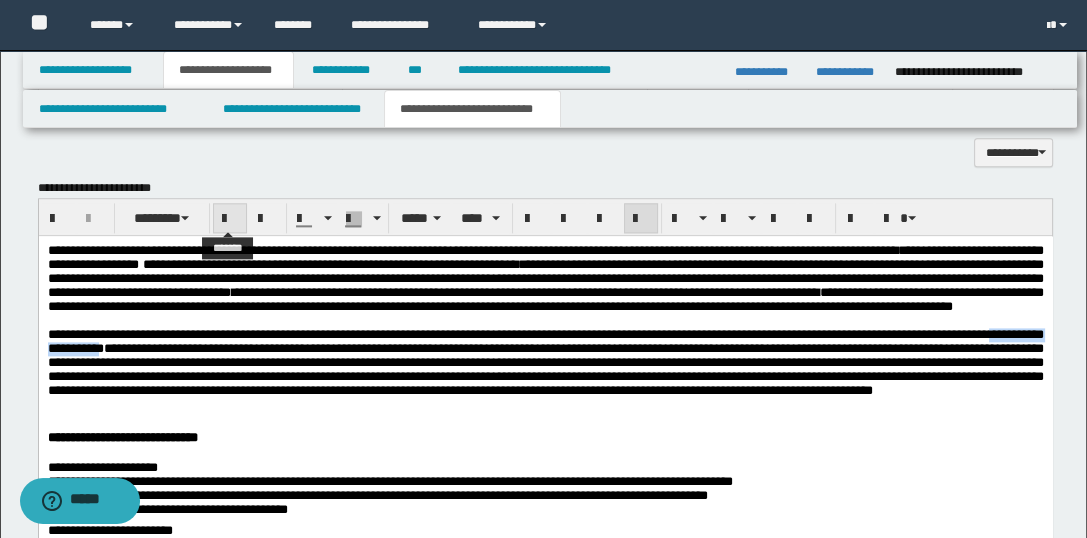 click at bounding box center [230, 219] 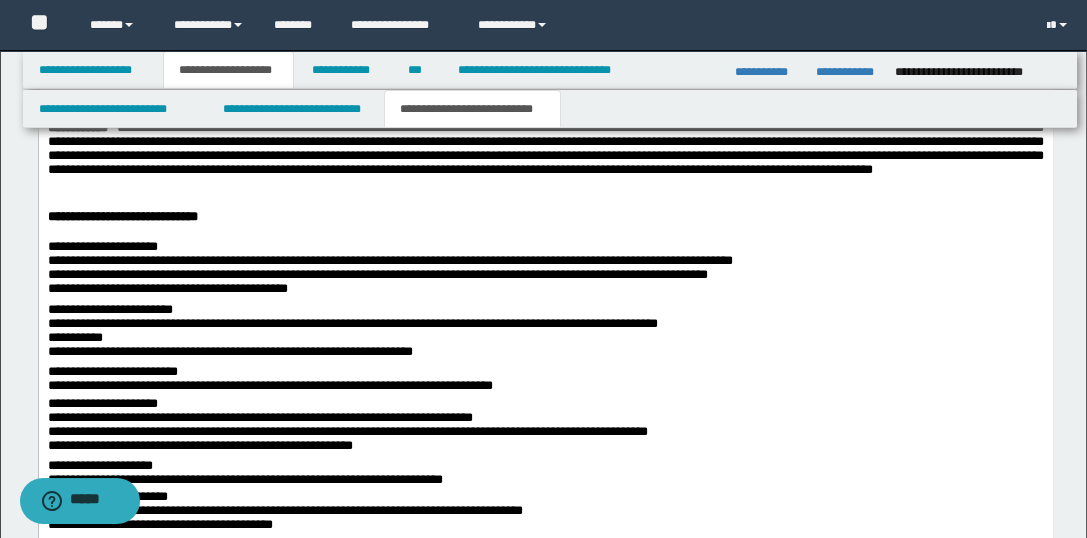 scroll, scrollTop: 2812, scrollLeft: 0, axis: vertical 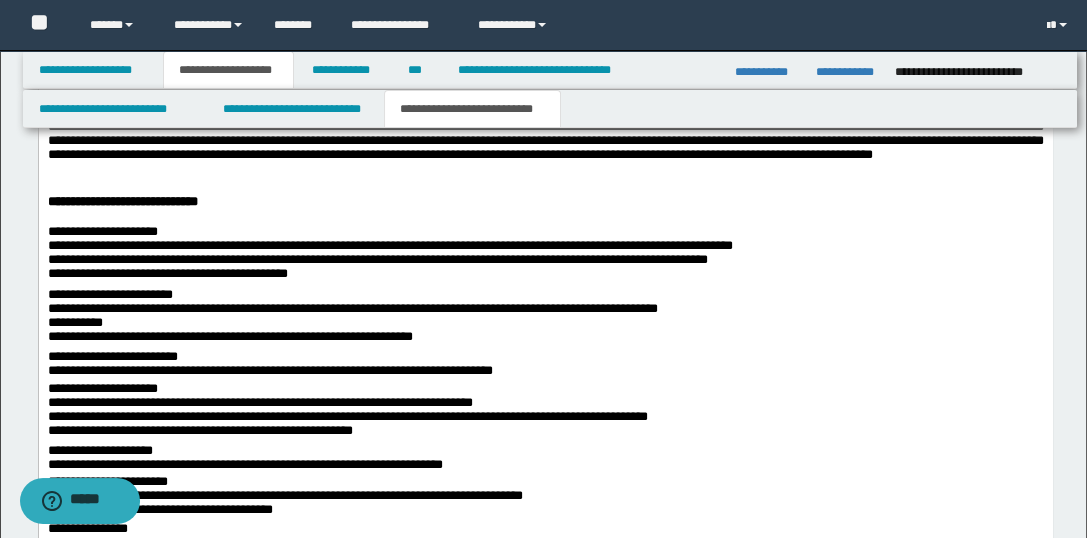 click on "**********" at bounding box center (122, 201) 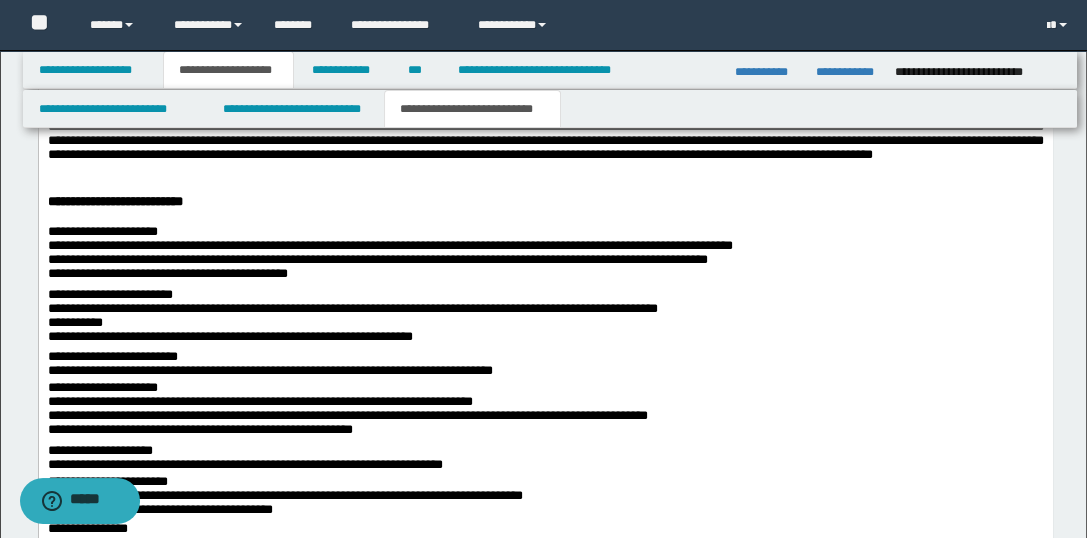 drag, startPoint x: 1084, startPoint y: 203, endPoint x: 1084, endPoint y: 226, distance: 23 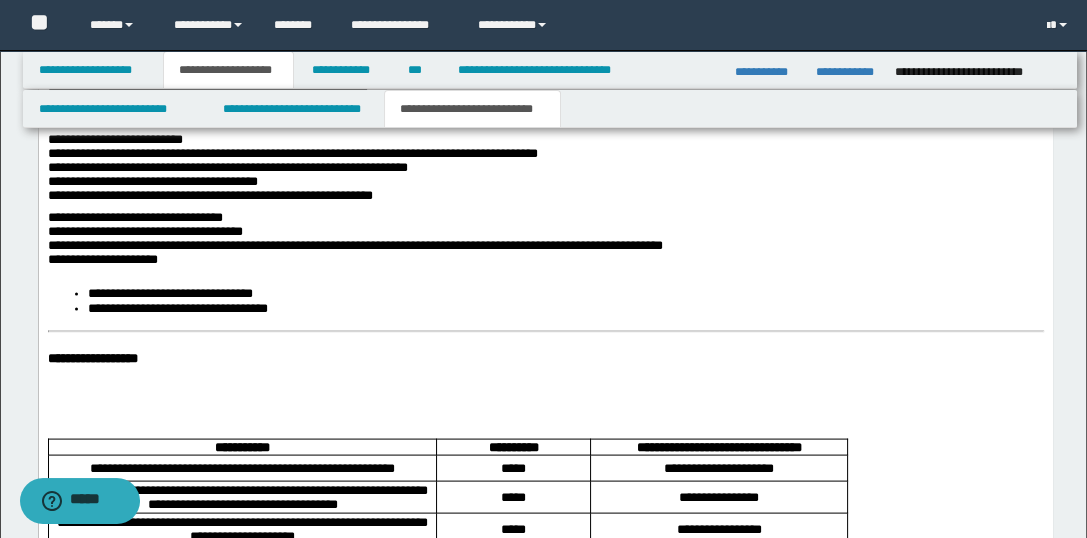 scroll, scrollTop: 4066, scrollLeft: 0, axis: vertical 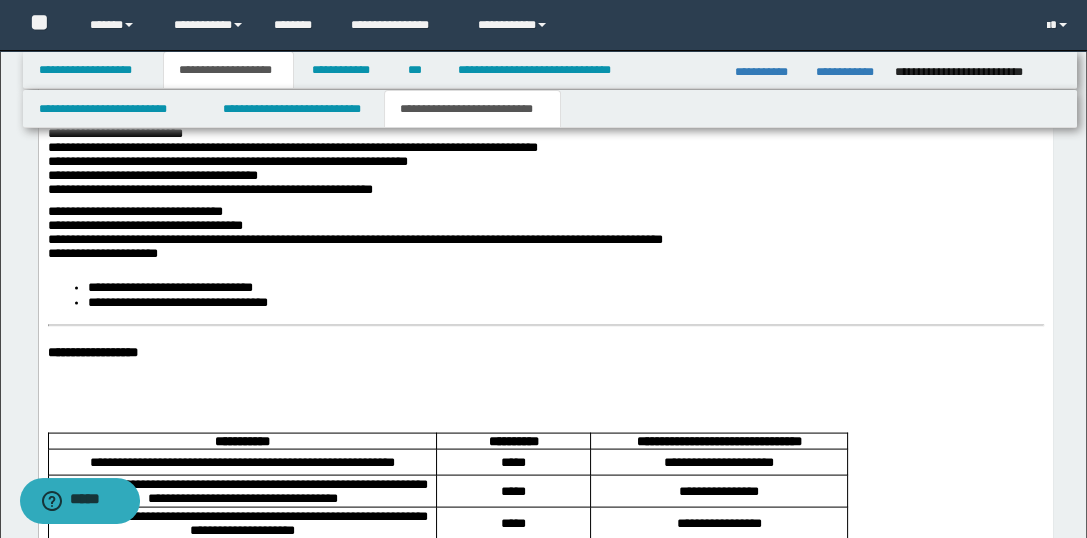 click on "**********" at bounding box center [92, 352] 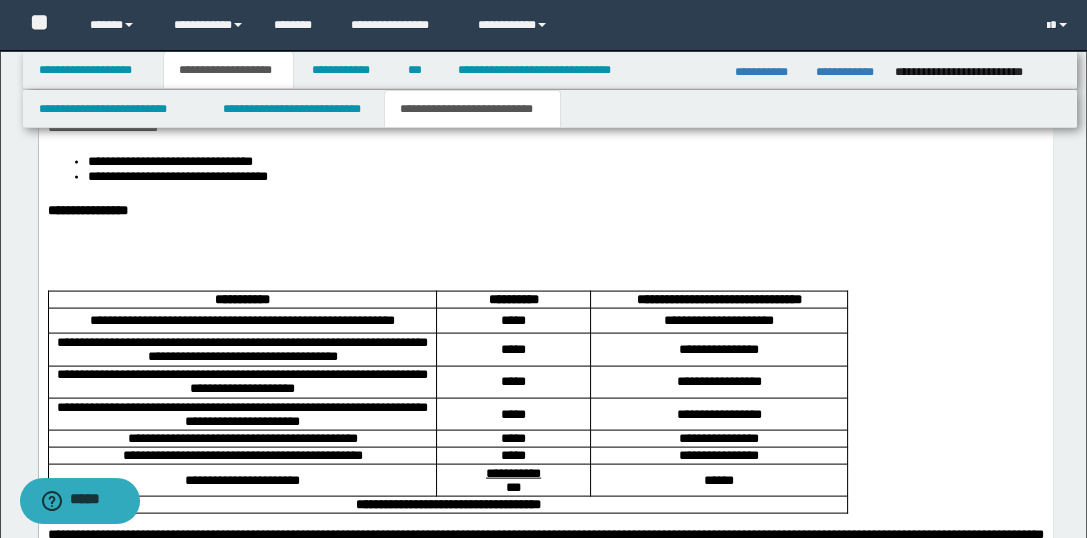 scroll, scrollTop: 4179, scrollLeft: 0, axis: vertical 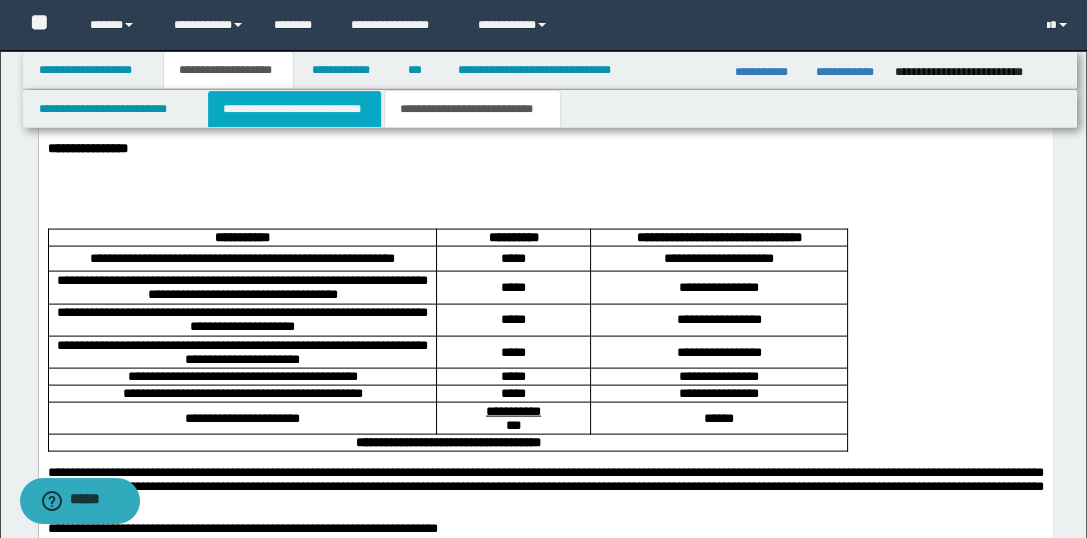 click on "**********" at bounding box center [294, 109] 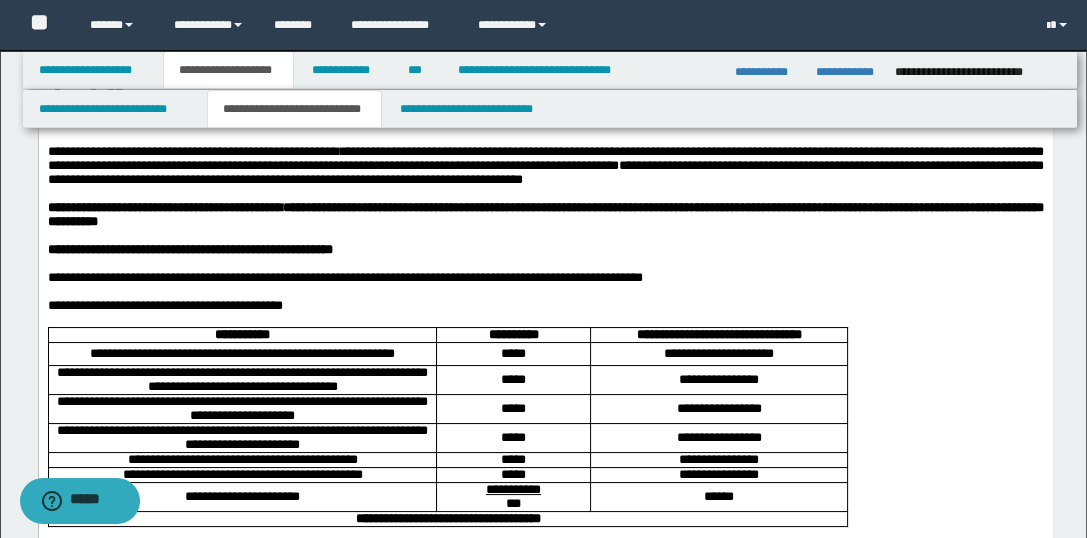 scroll, scrollTop: 164, scrollLeft: 0, axis: vertical 